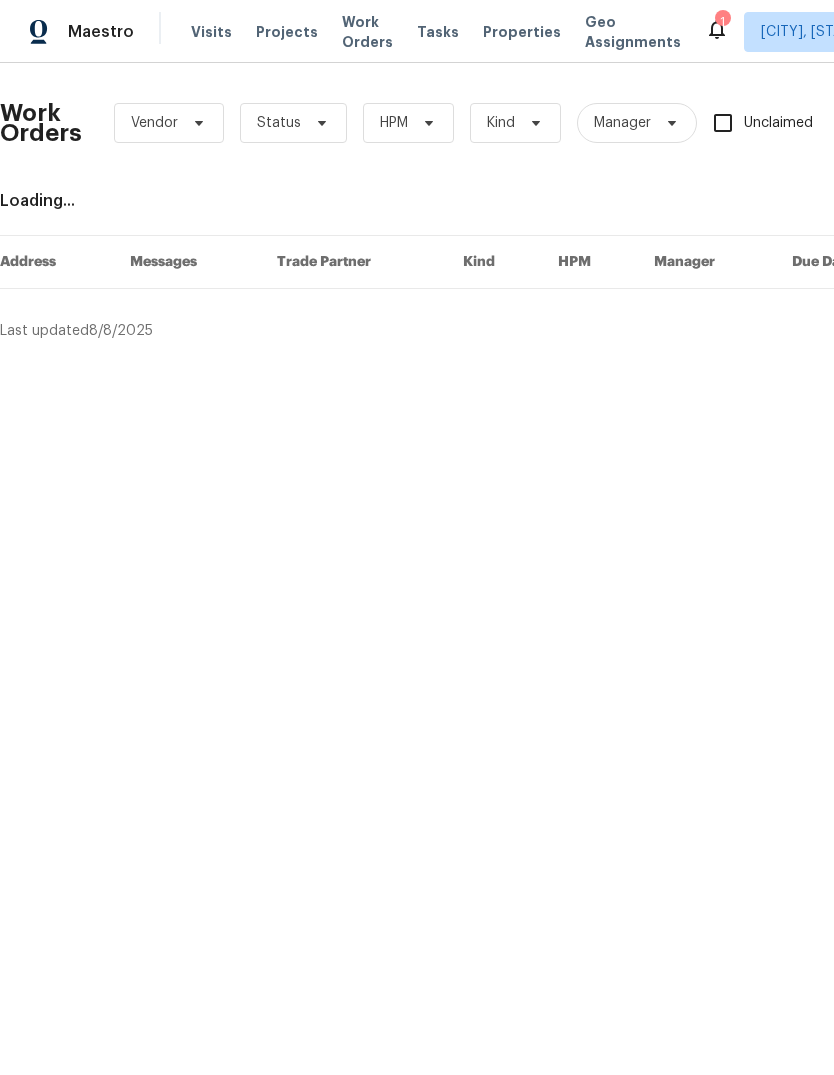 scroll, scrollTop: 0, scrollLeft: 0, axis: both 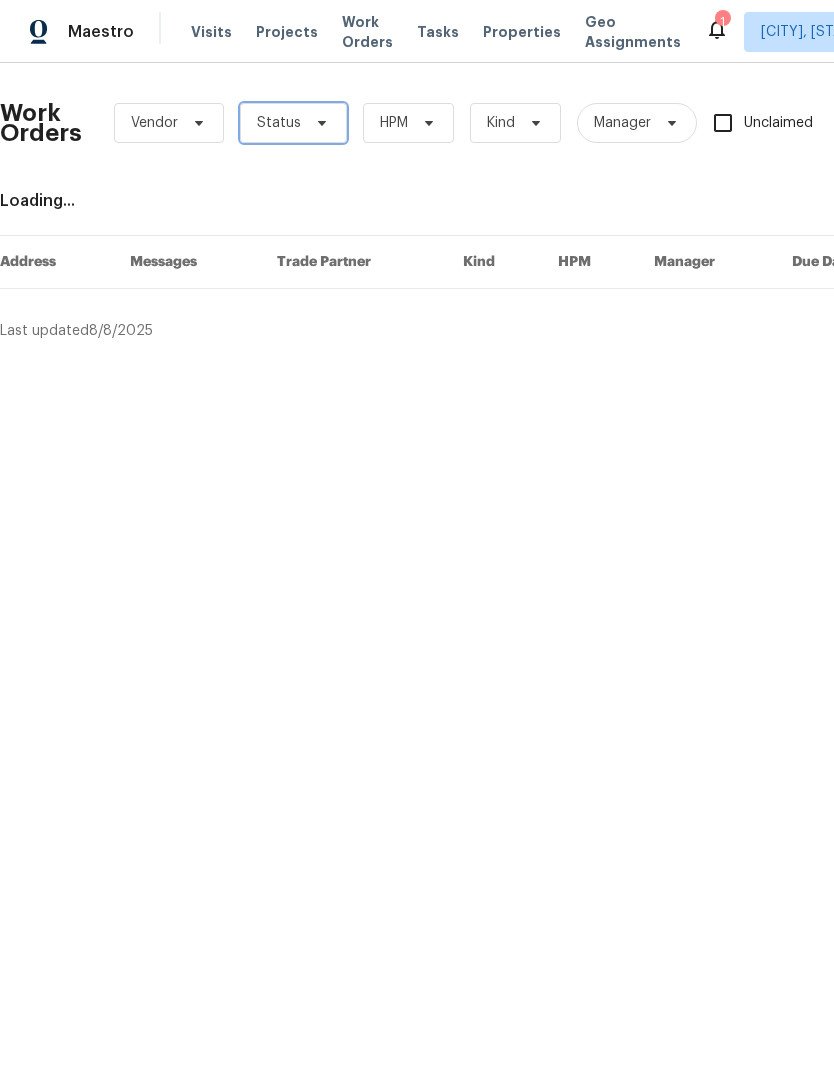 click 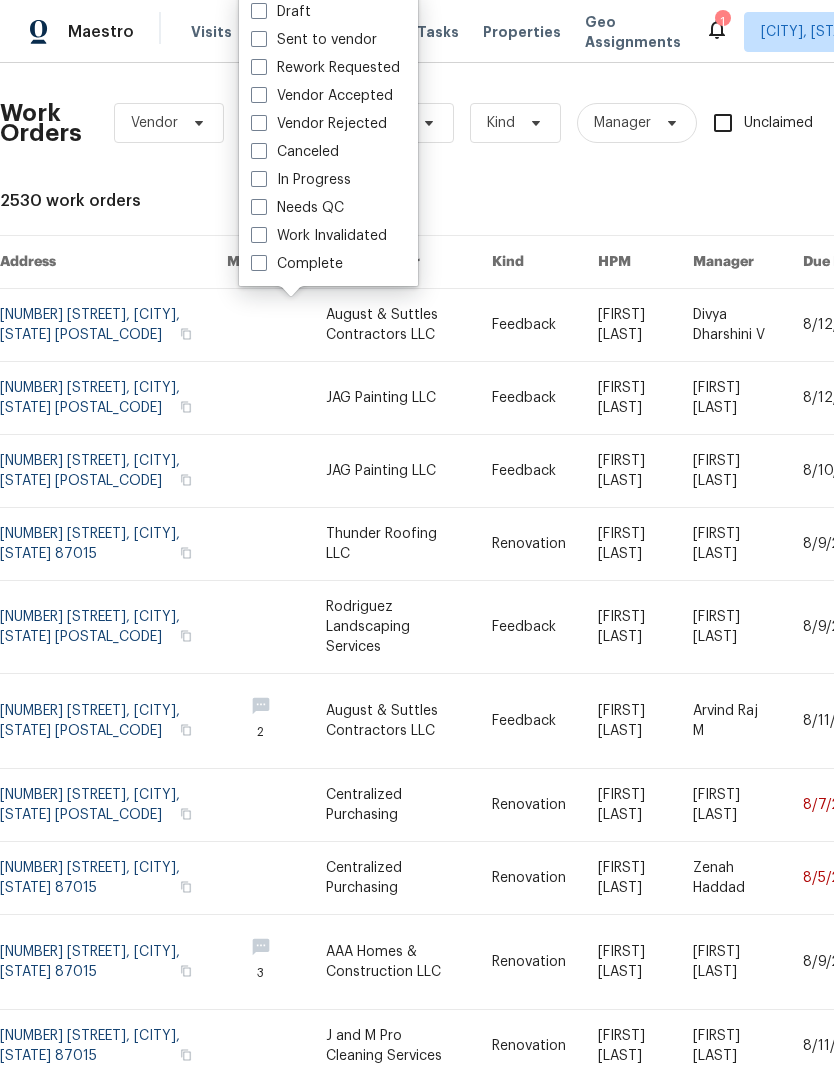 click on "Needs QC" at bounding box center (297, 208) 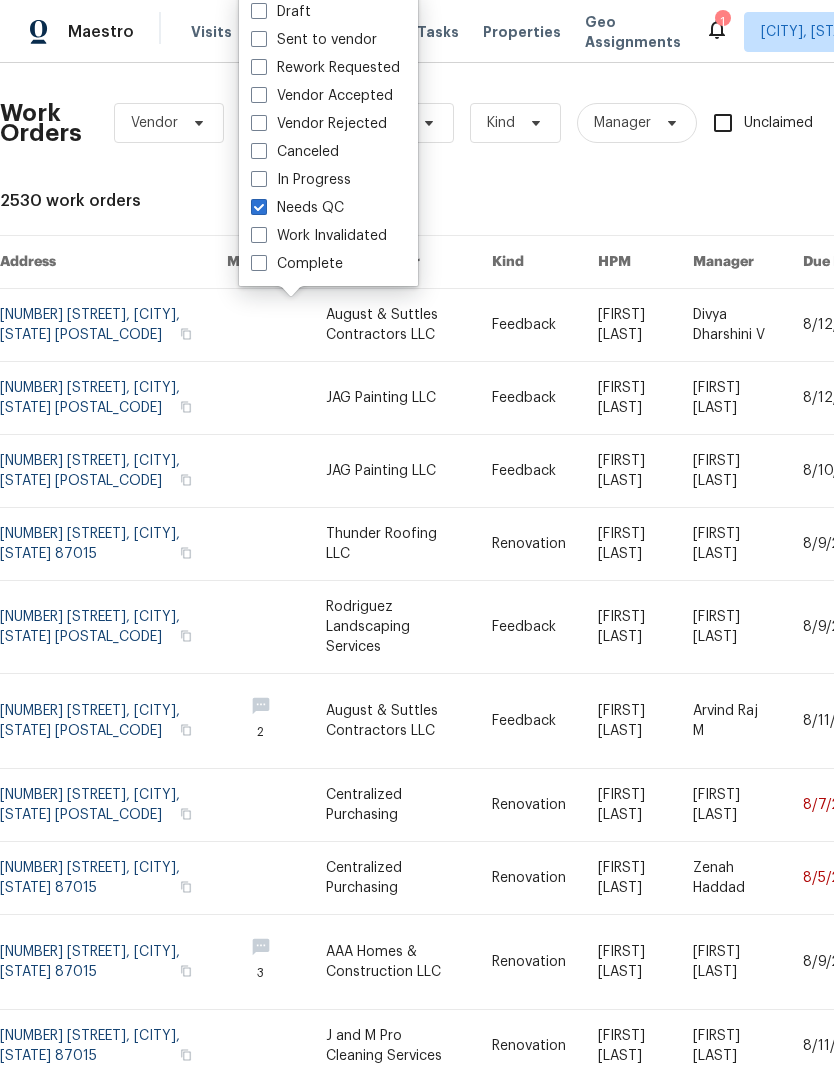 checkbox on "true" 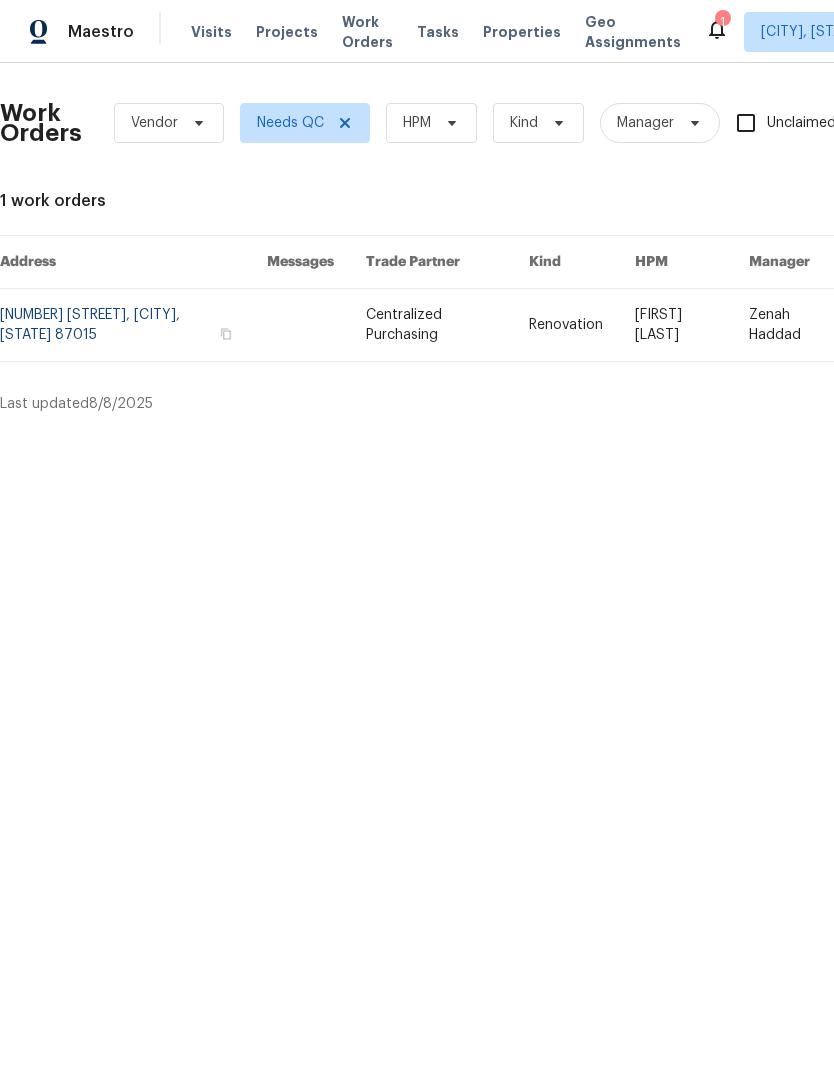 scroll, scrollTop: 0, scrollLeft: 0, axis: both 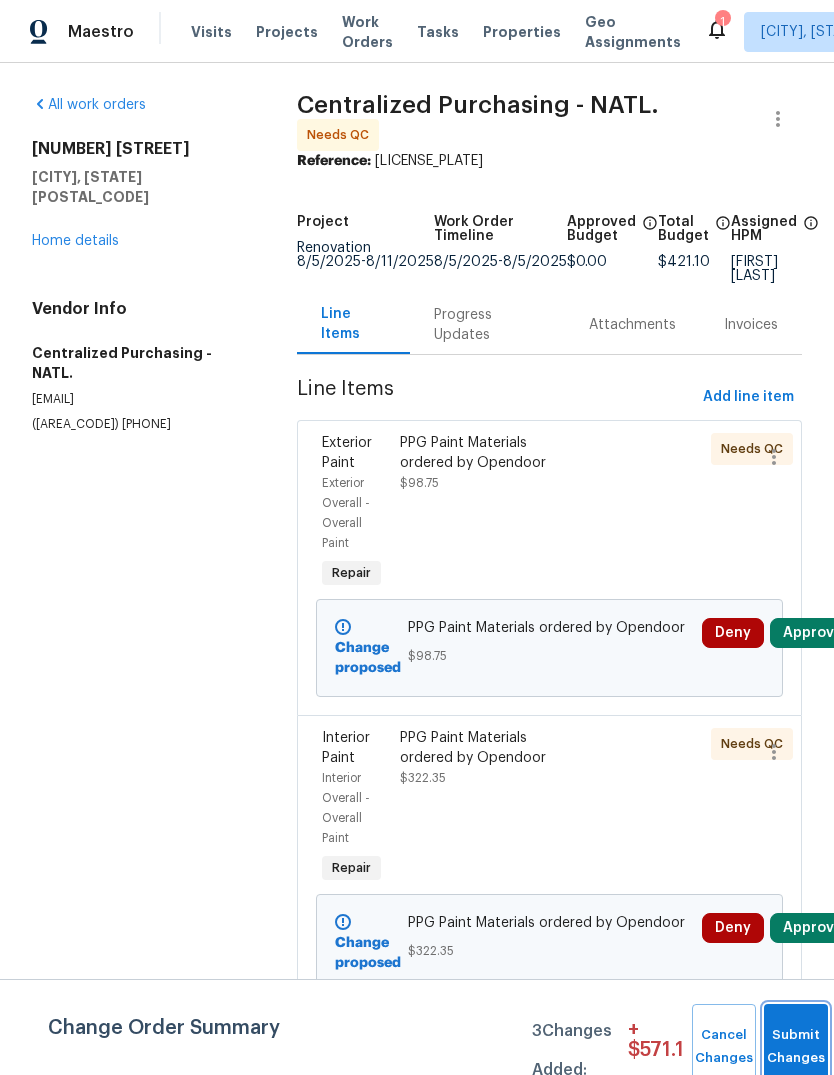 click on "Submit Changes" at bounding box center [796, 1047] 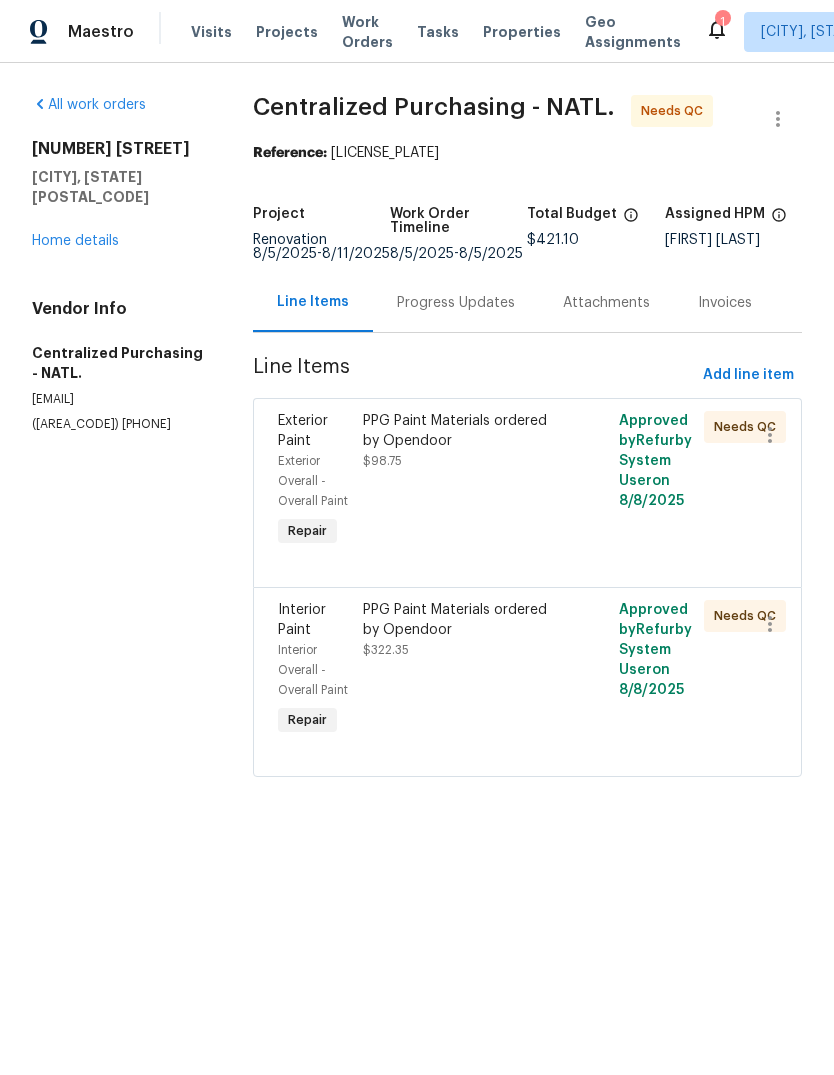 click on "PPG Paint Materials ordered by Opendoor $98.75" at bounding box center [463, 481] 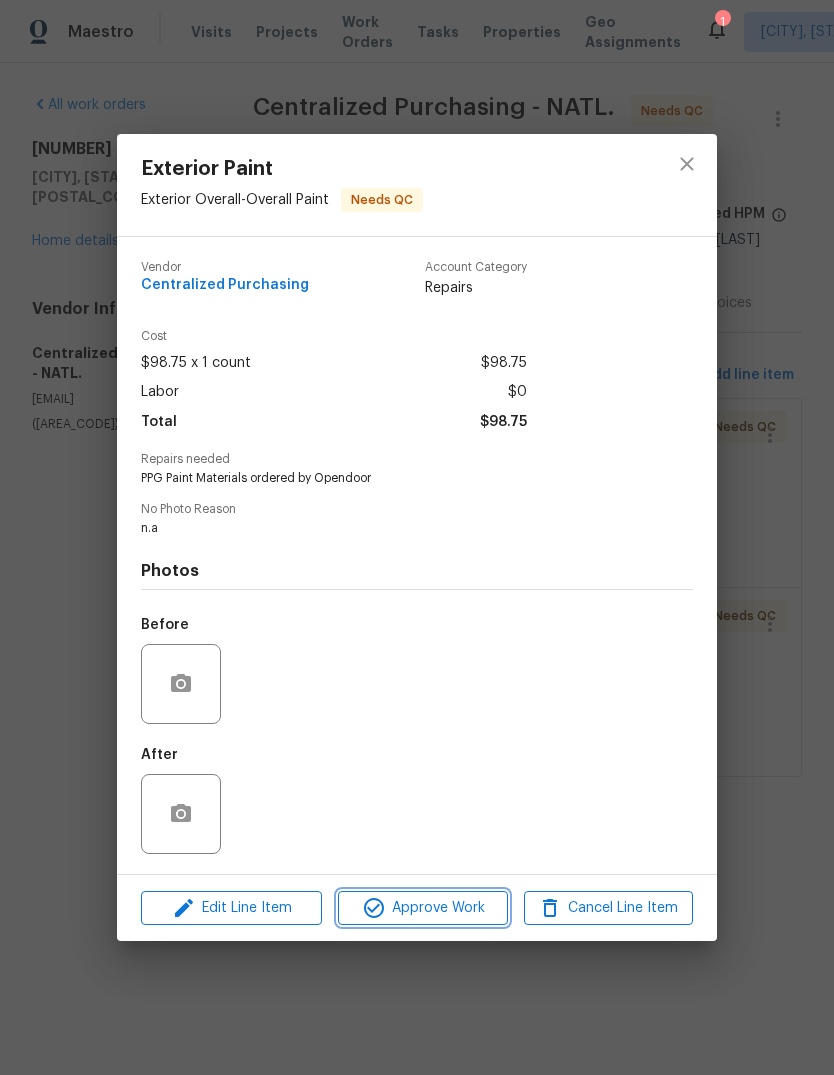 click on "Approve Work" at bounding box center (422, 908) 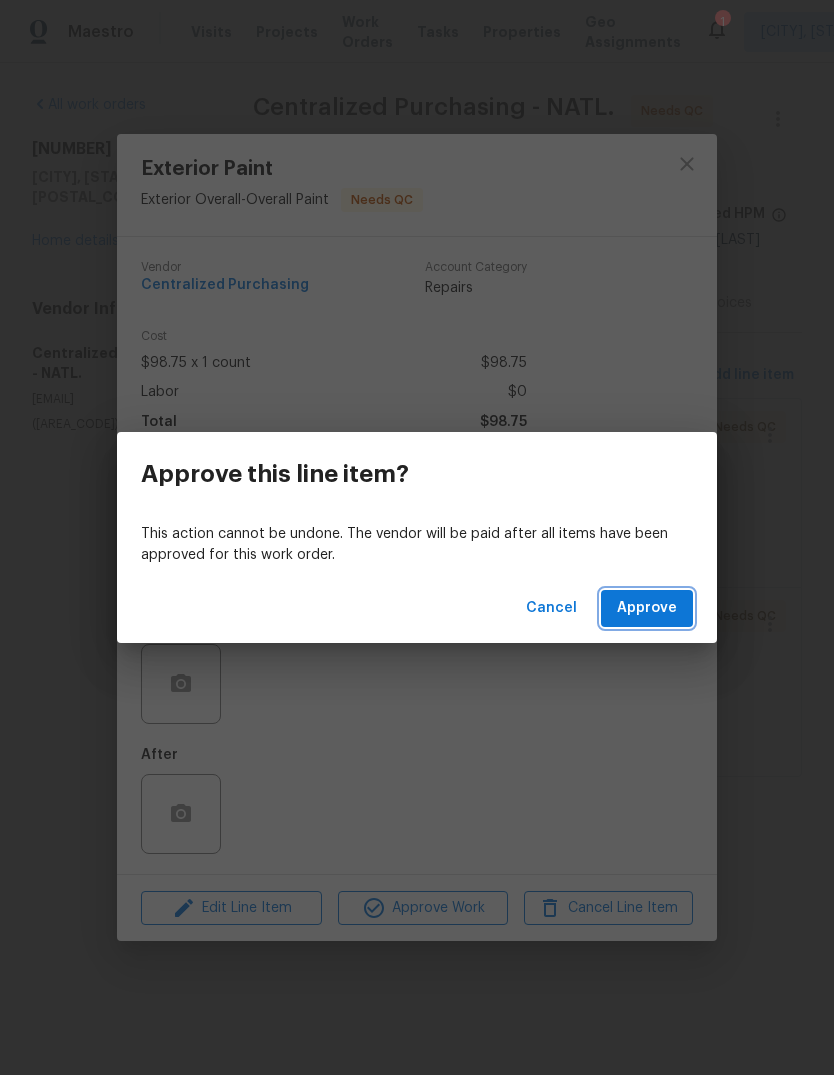 click on "Approve" at bounding box center [647, 608] 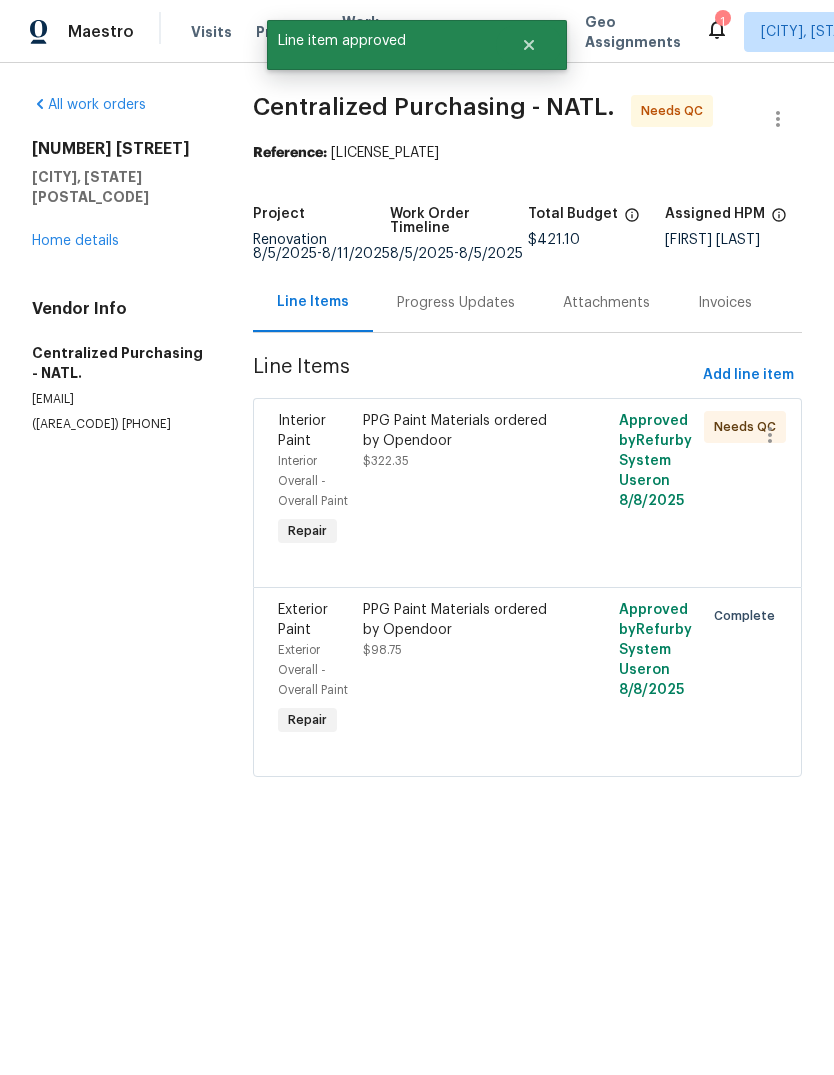 click on "PPG Paint Materials ordered by Opendoor $322.35" at bounding box center (463, 481) 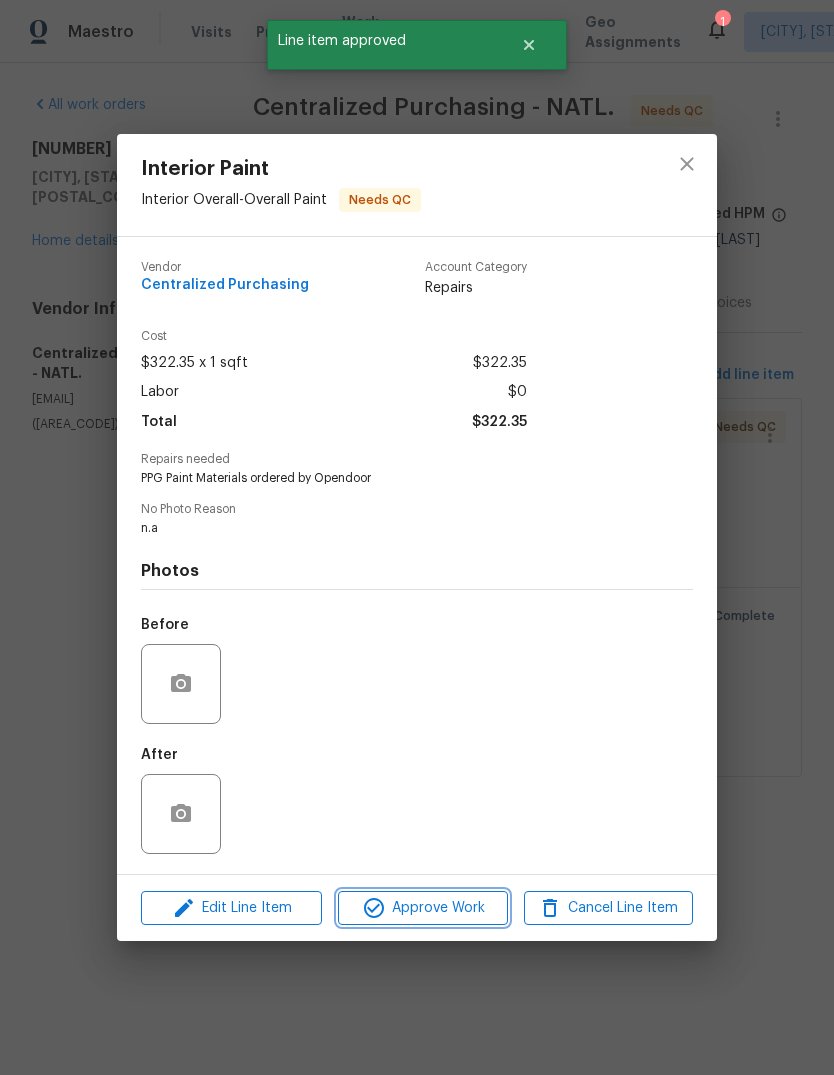 click on "Approve Work" at bounding box center [422, 908] 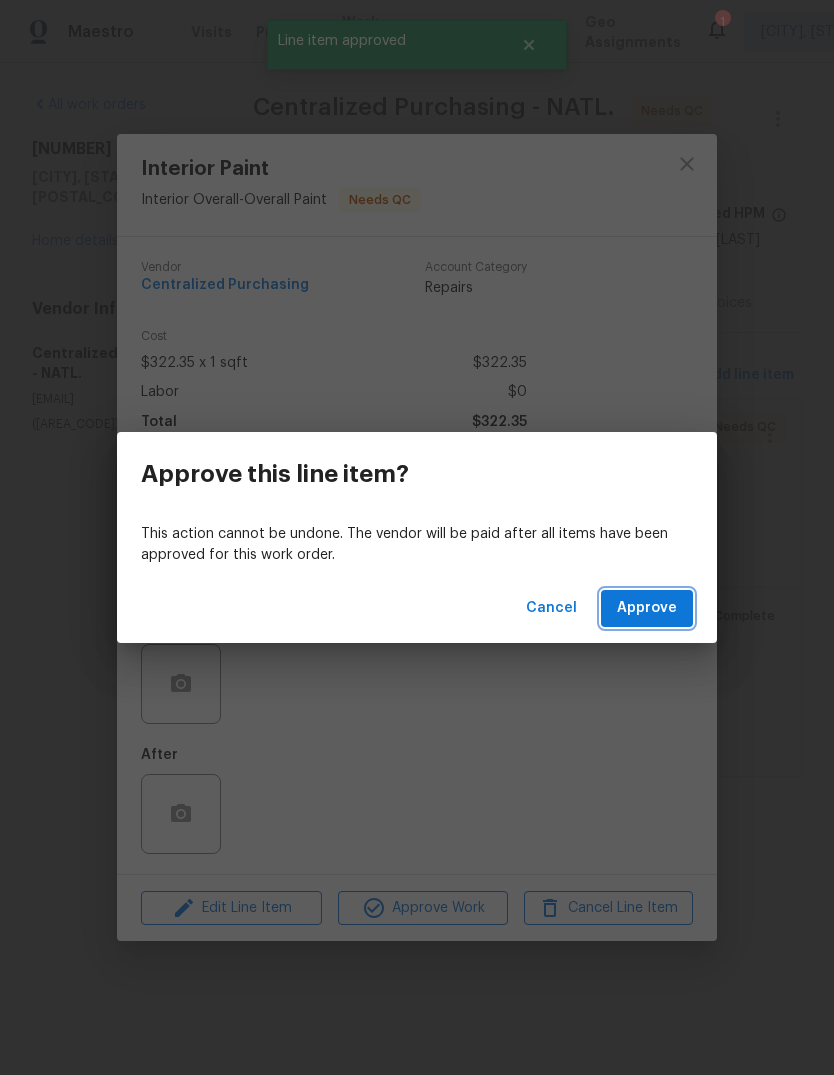 click on "Approve" at bounding box center (647, 608) 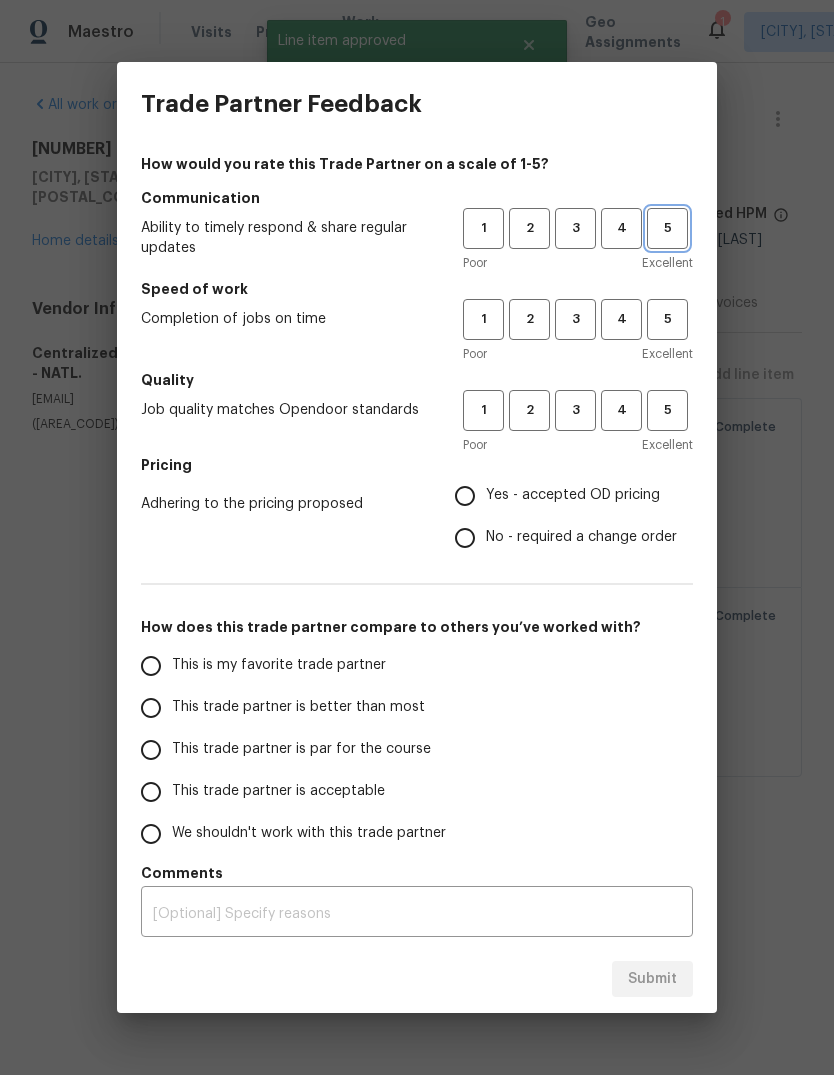 click on "5" at bounding box center [667, 228] 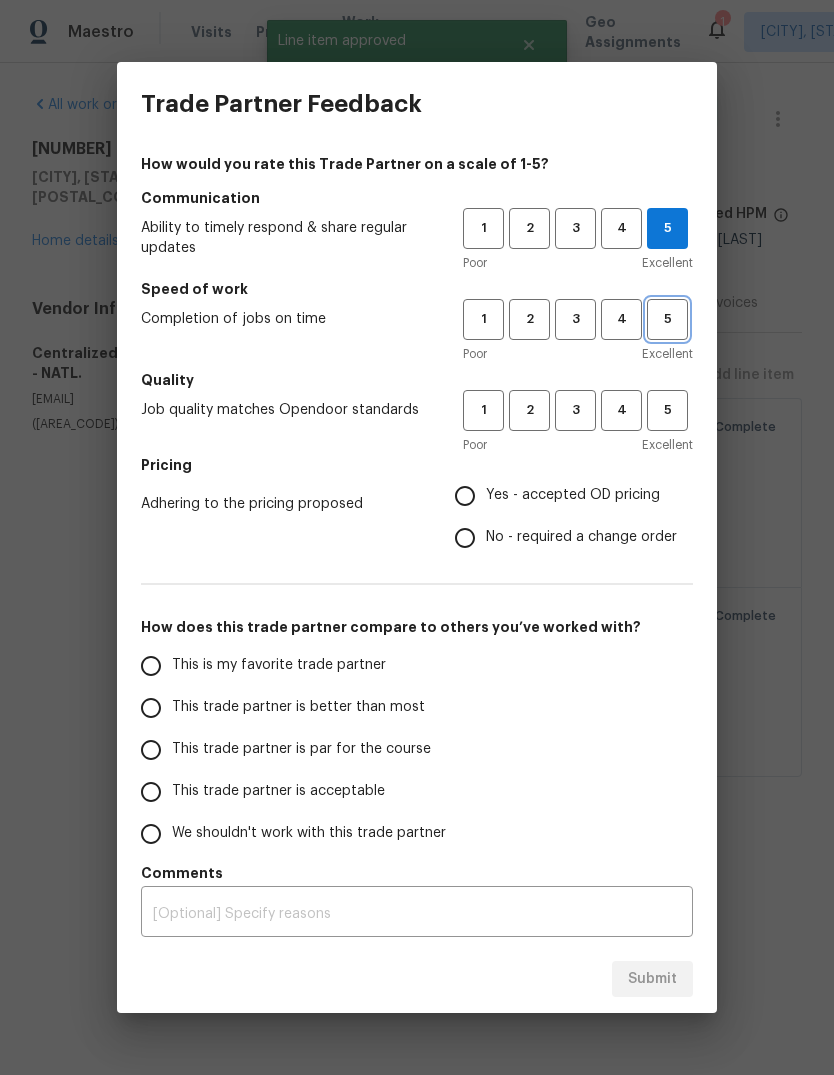 click on "5" at bounding box center (667, 319) 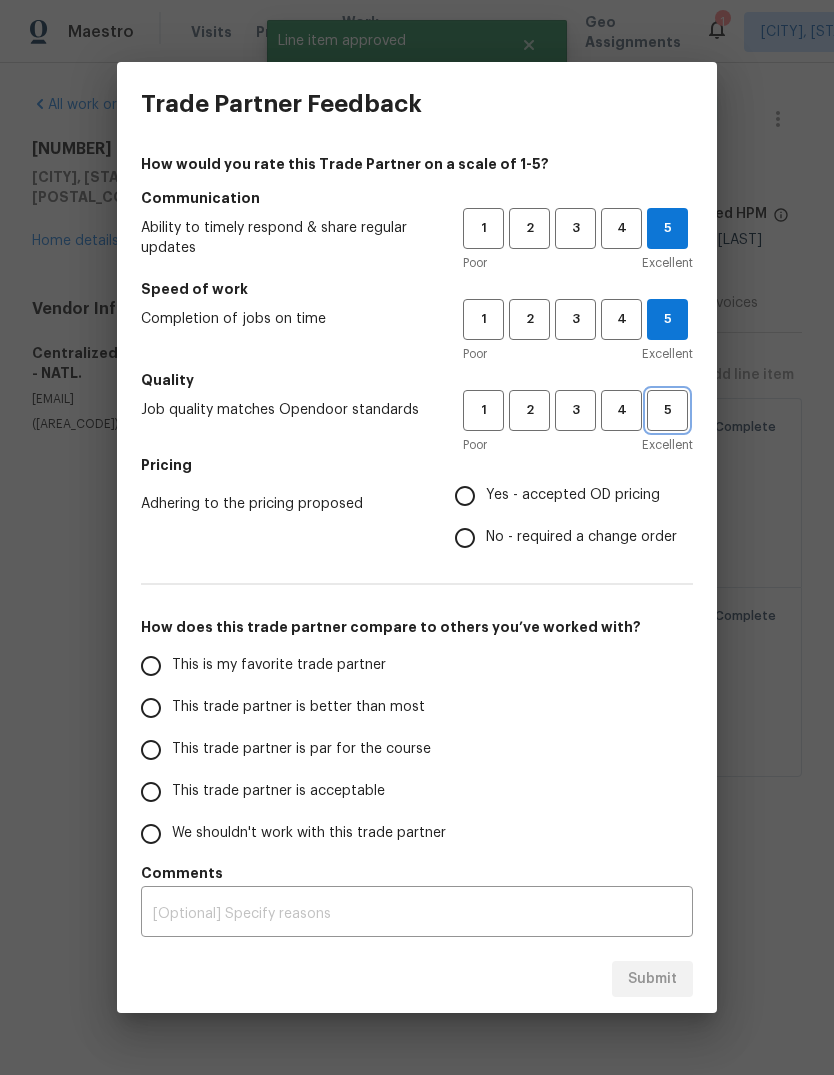 click on "5" at bounding box center [667, 410] 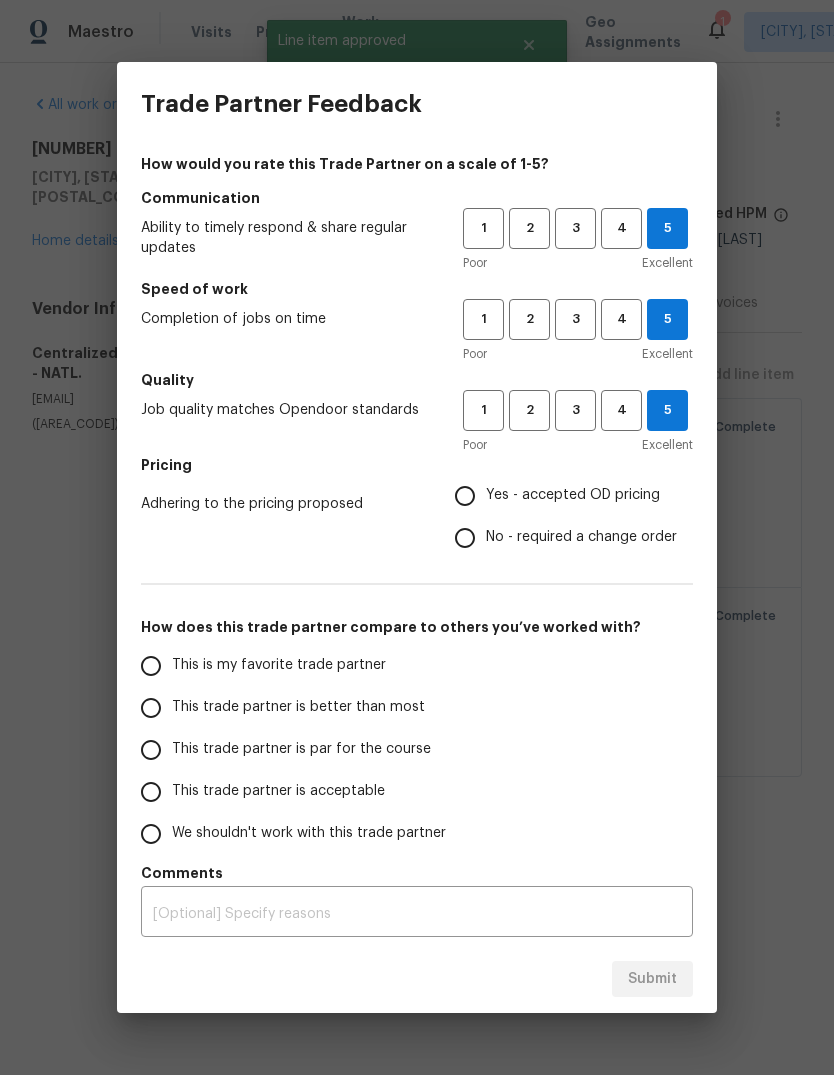 click on "Yes - accepted OD pricing" at bounding box center [465, 496] 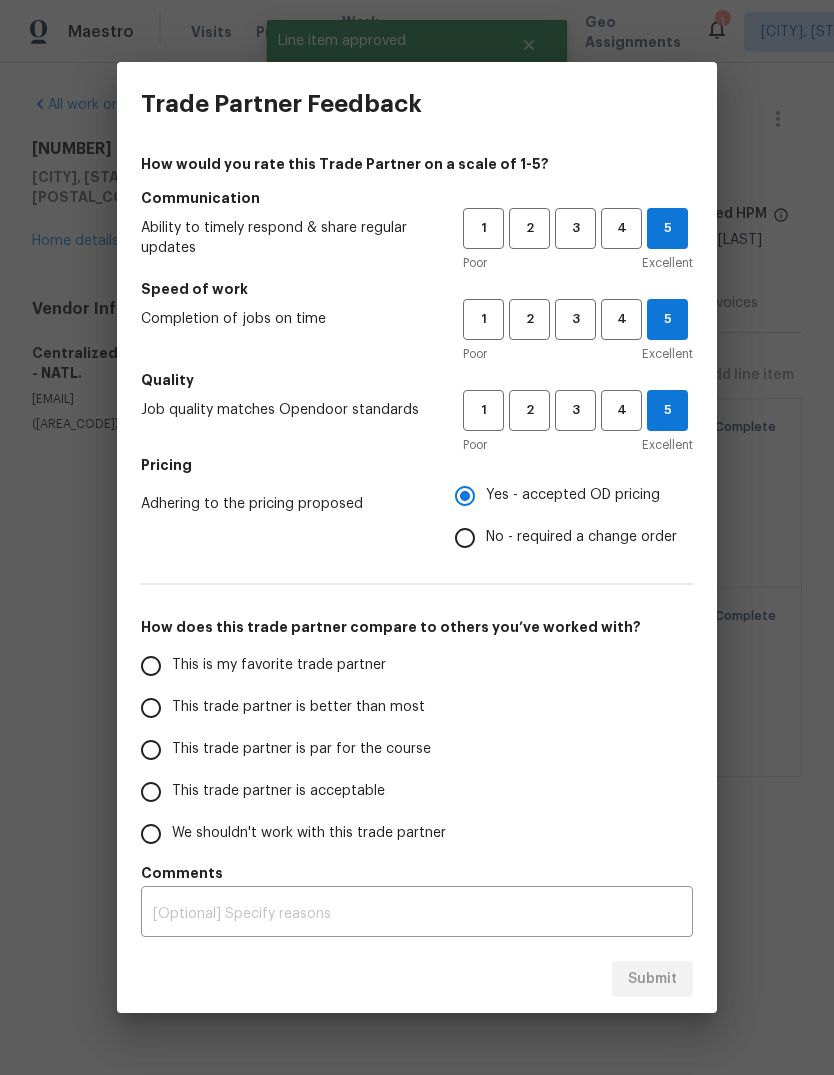 click on "This is my favorite trade partner" at bounding box center [288, 666] 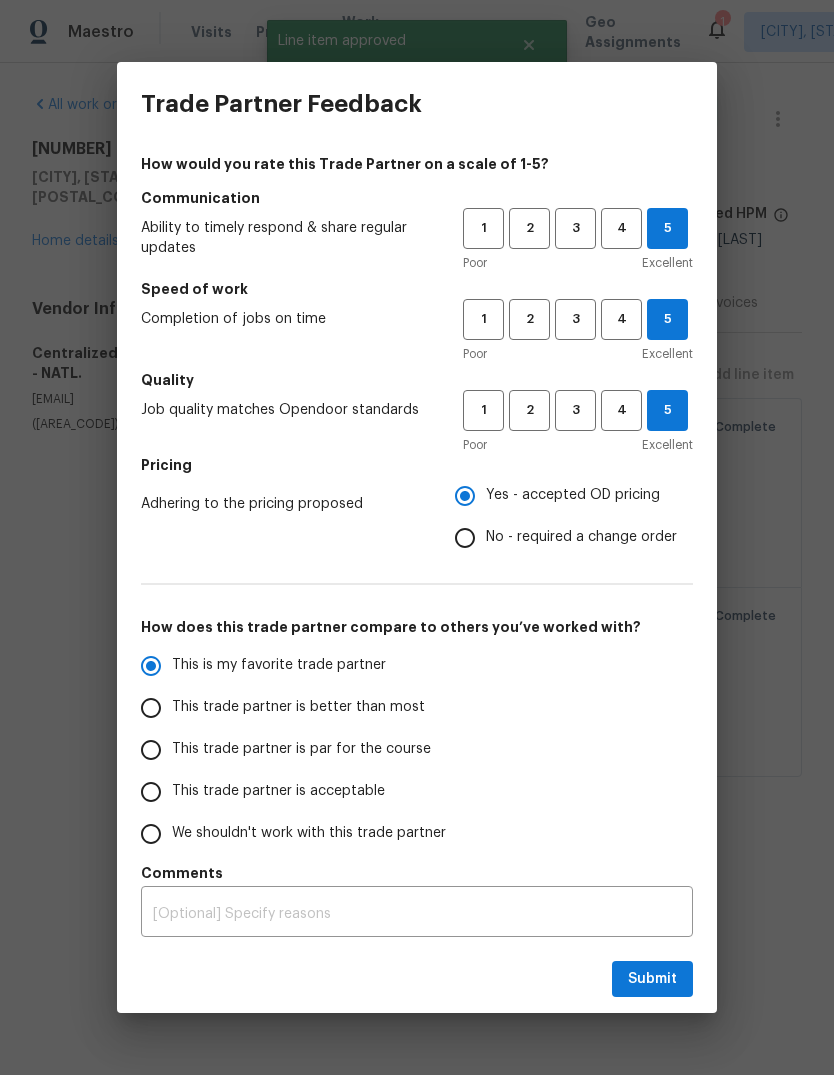 click on "x ​" at bounding box center (417, 914) 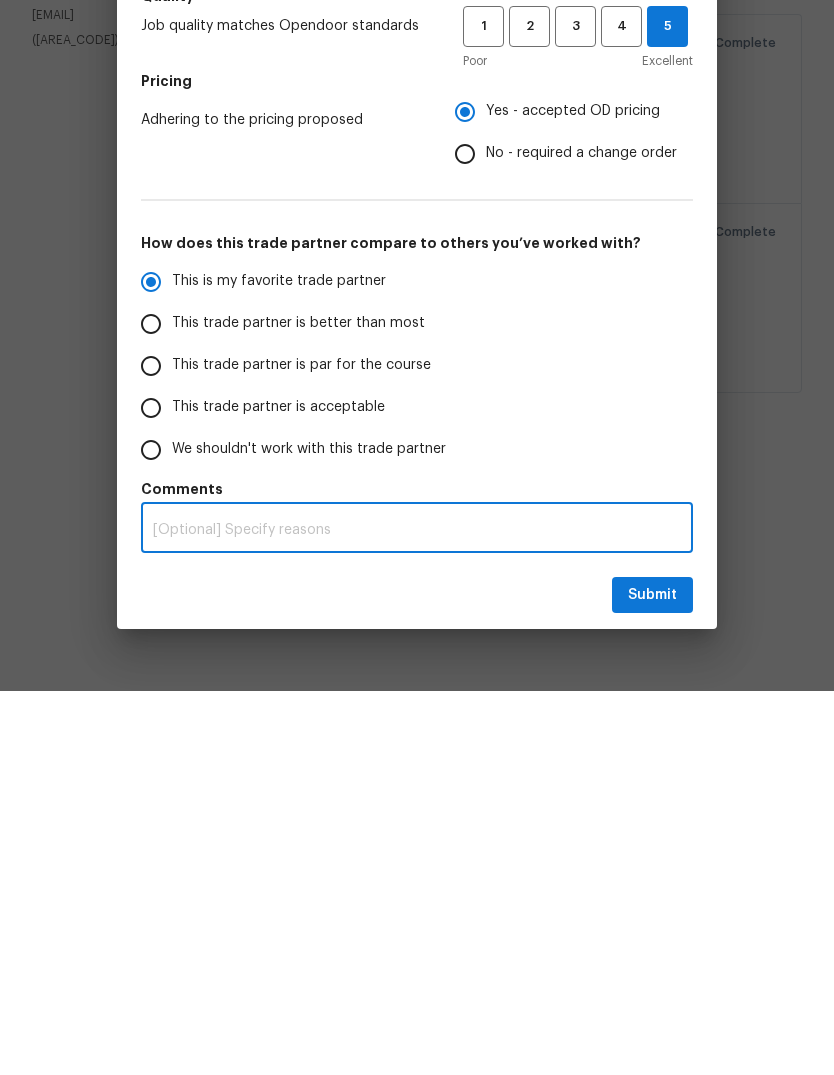 radio on "true" 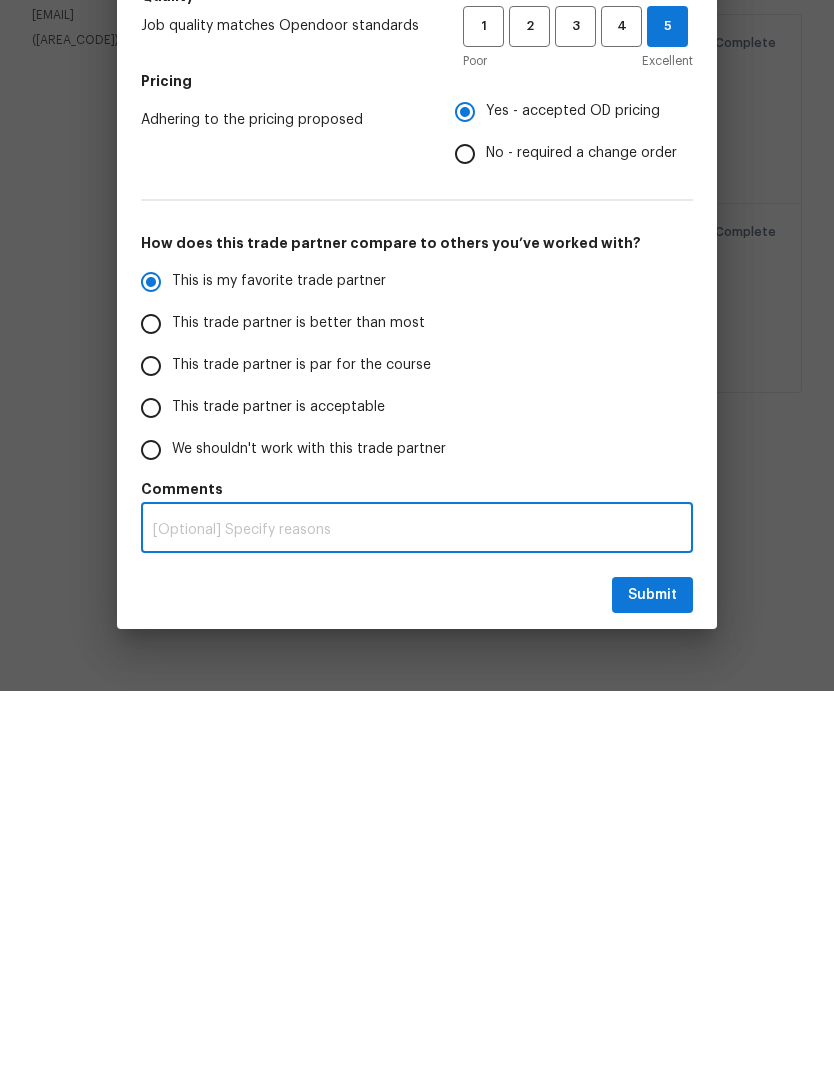 type on "A" 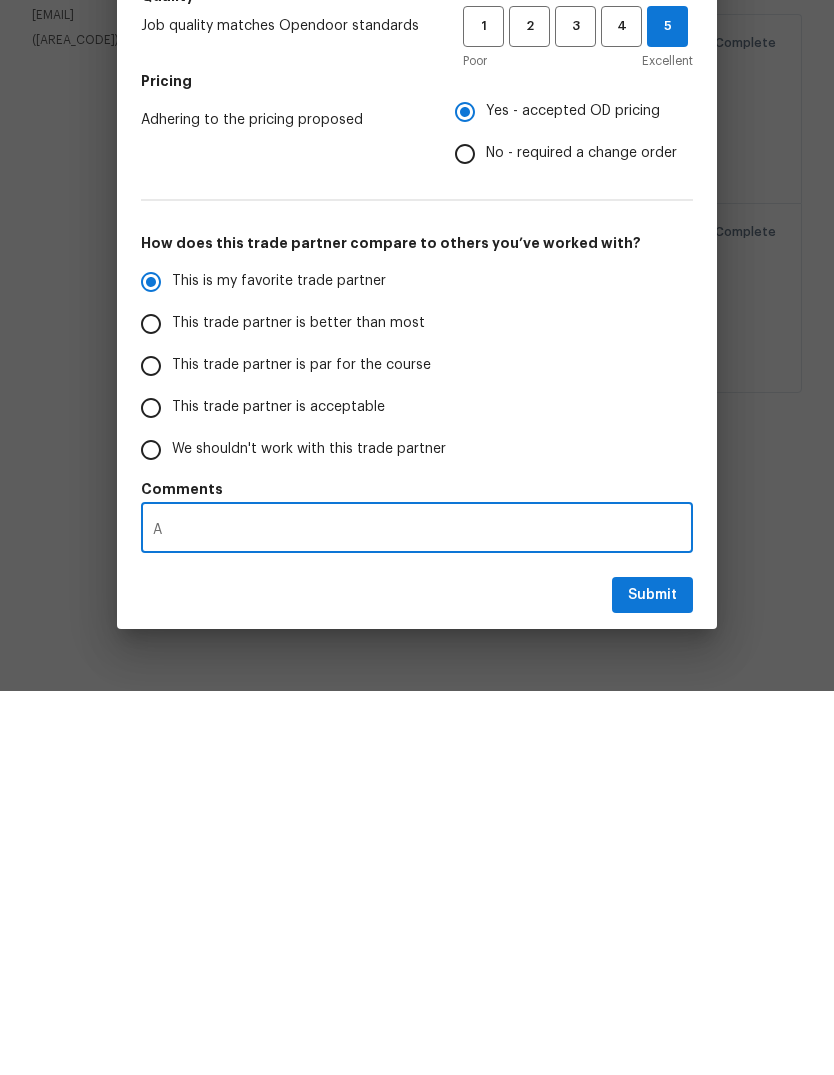 radio on "false" 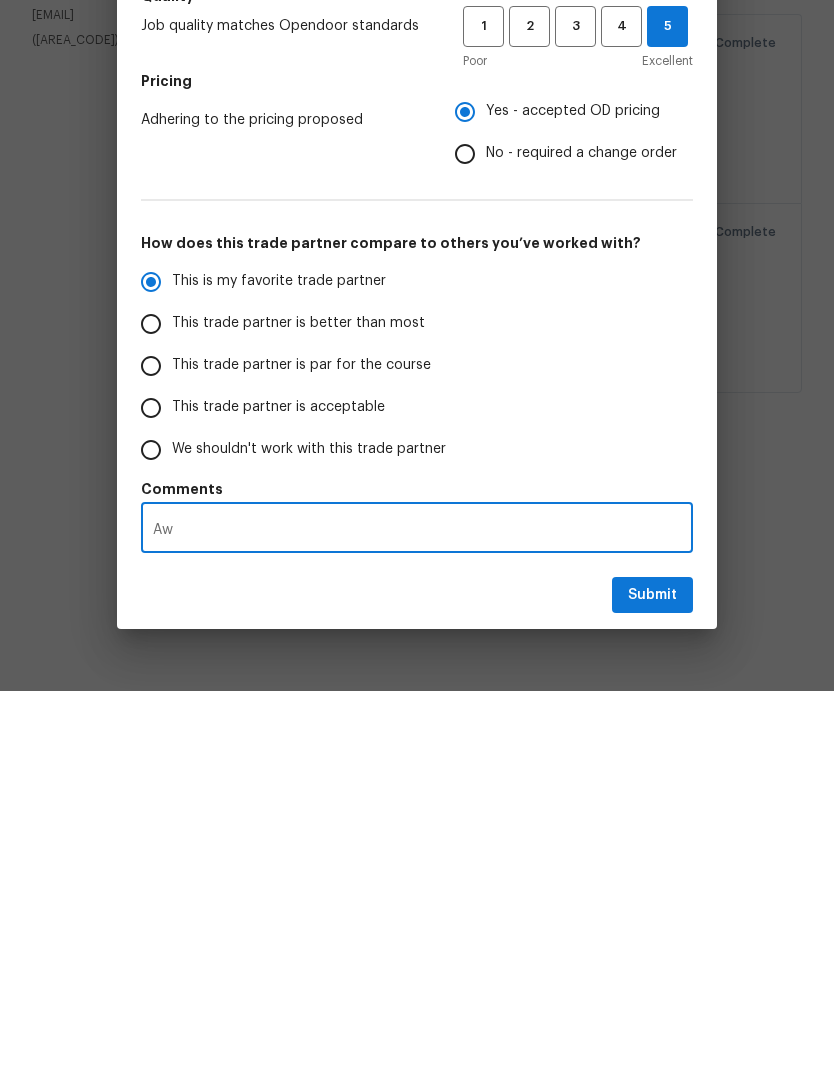 radio on "false" 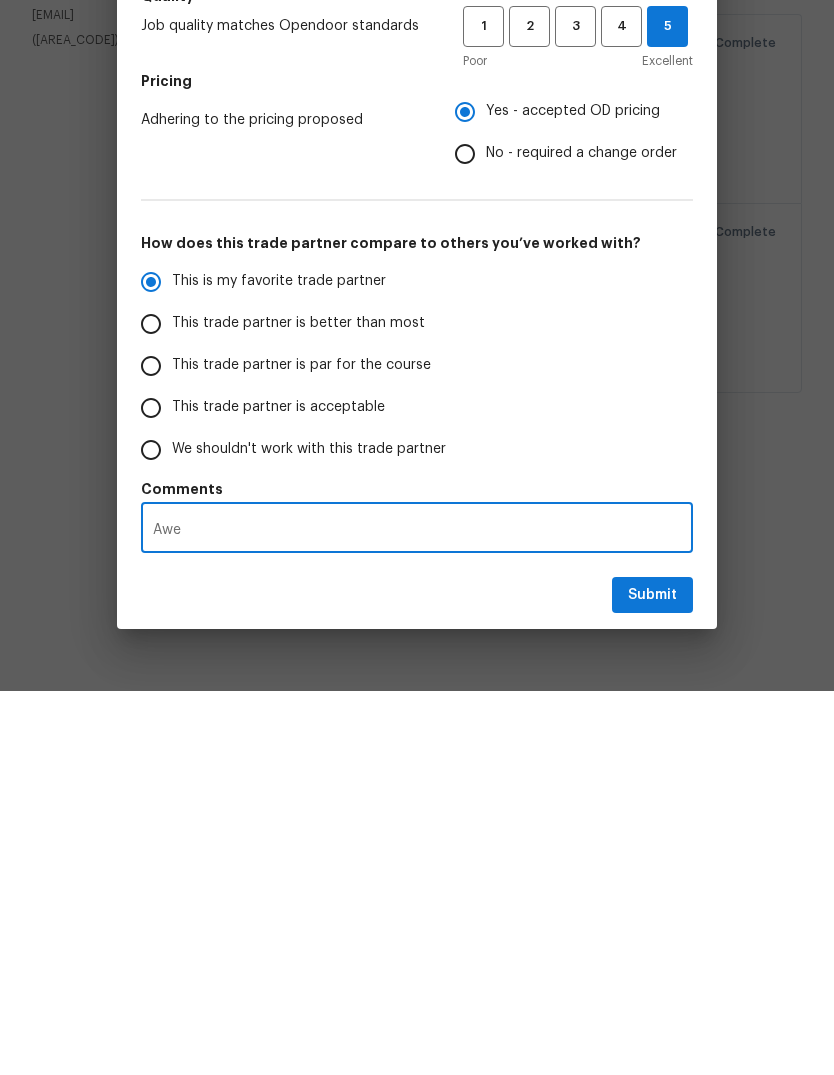 radio on "false" 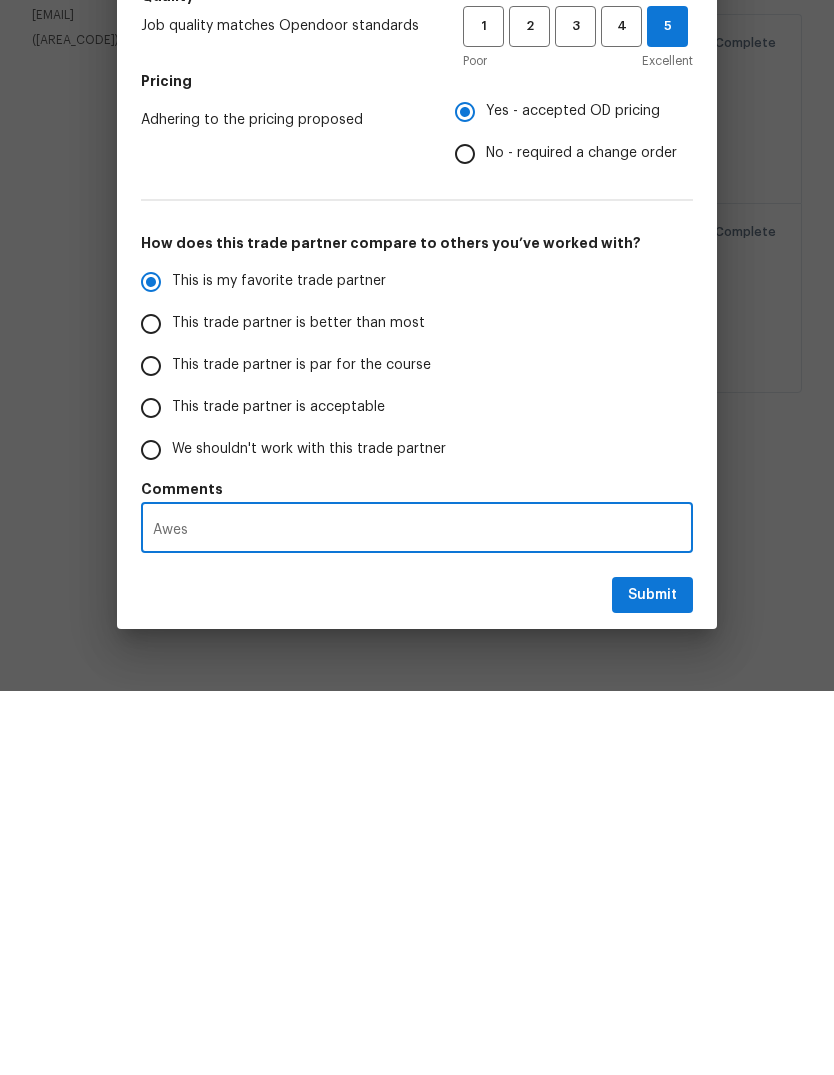 radio on "false" 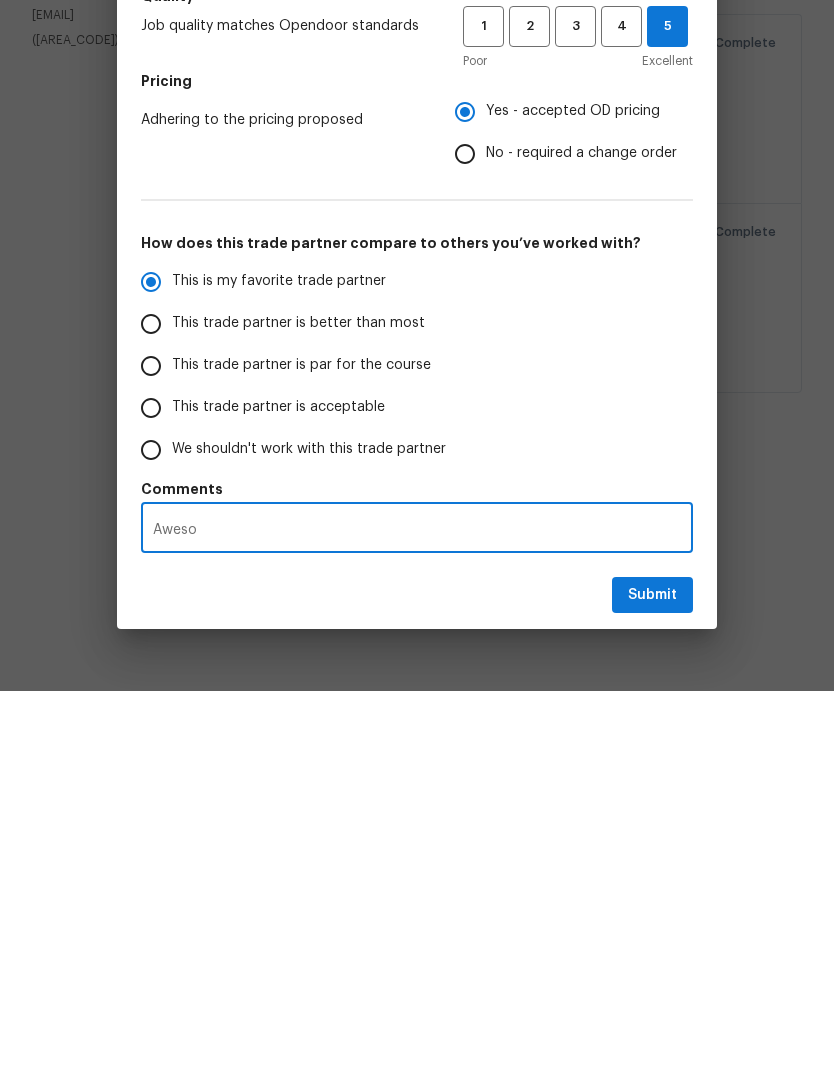 radio on "false" 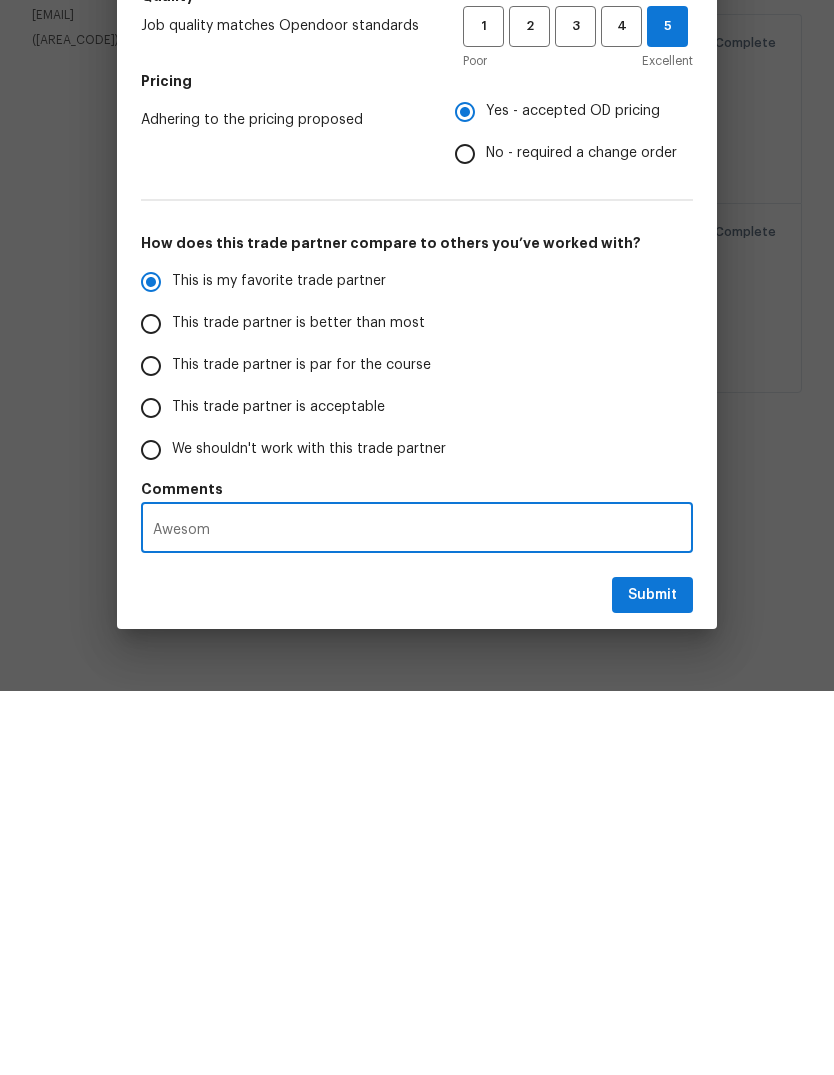 radio on "false" 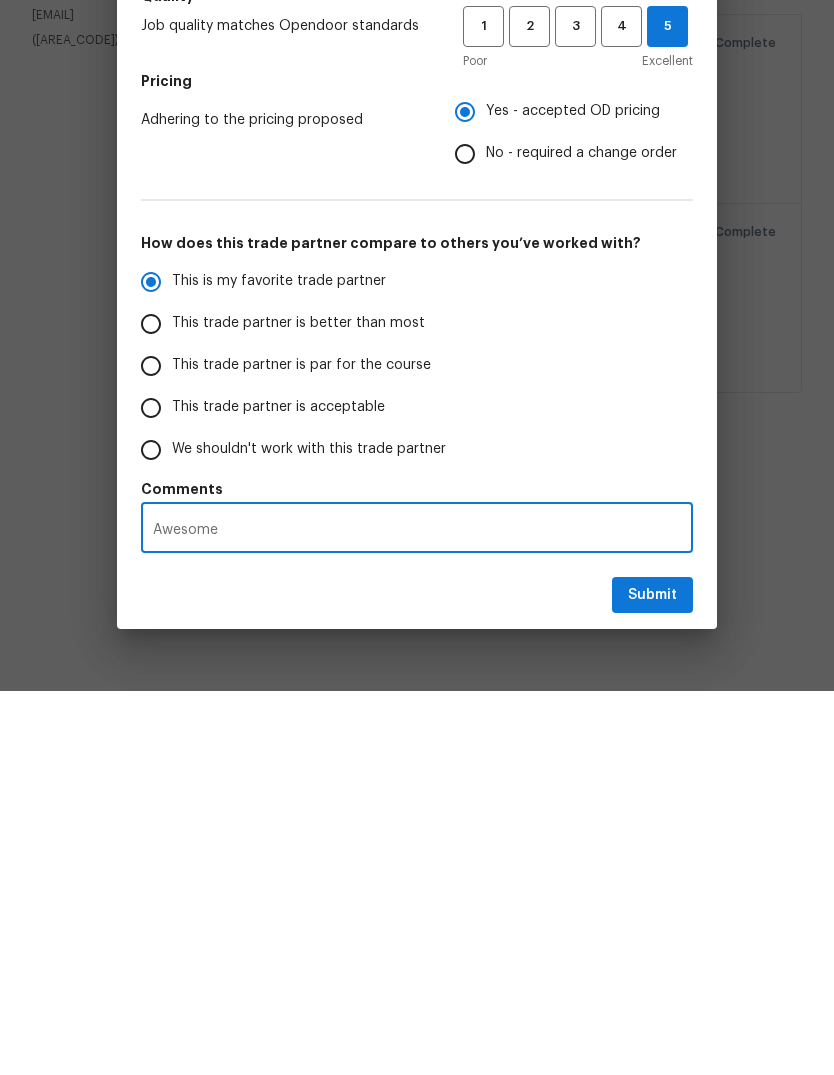radio on "false" 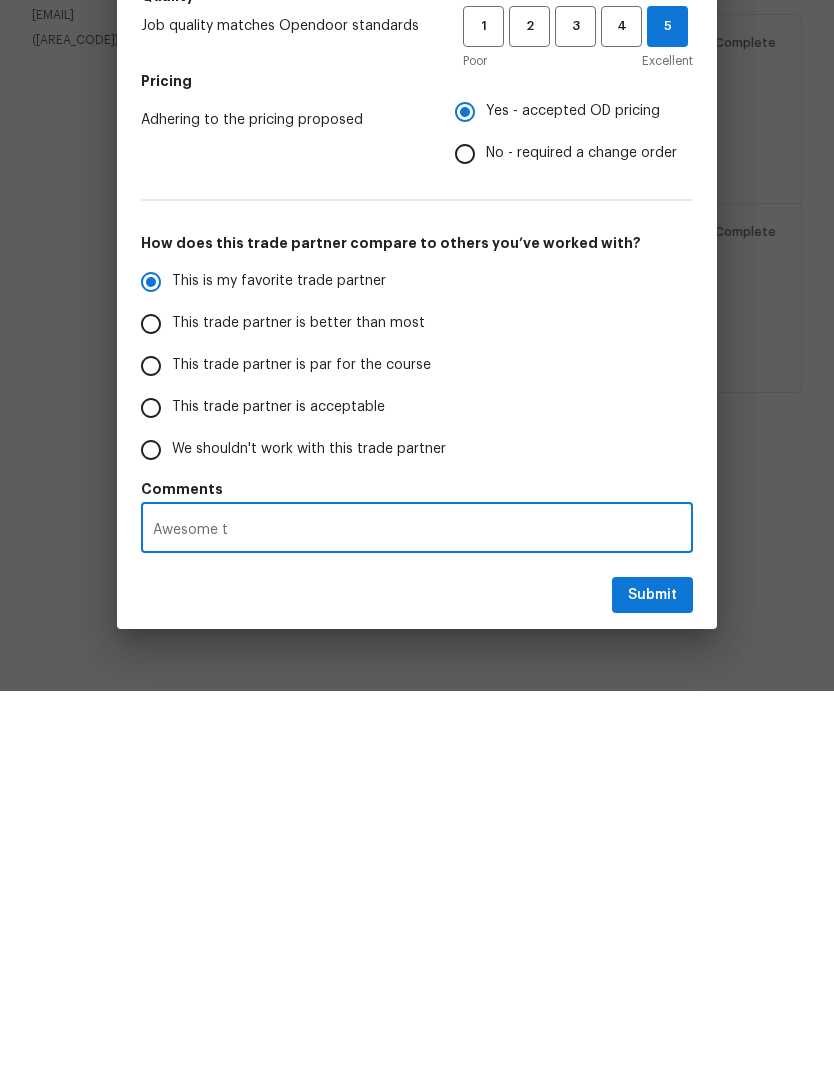radio on "false" 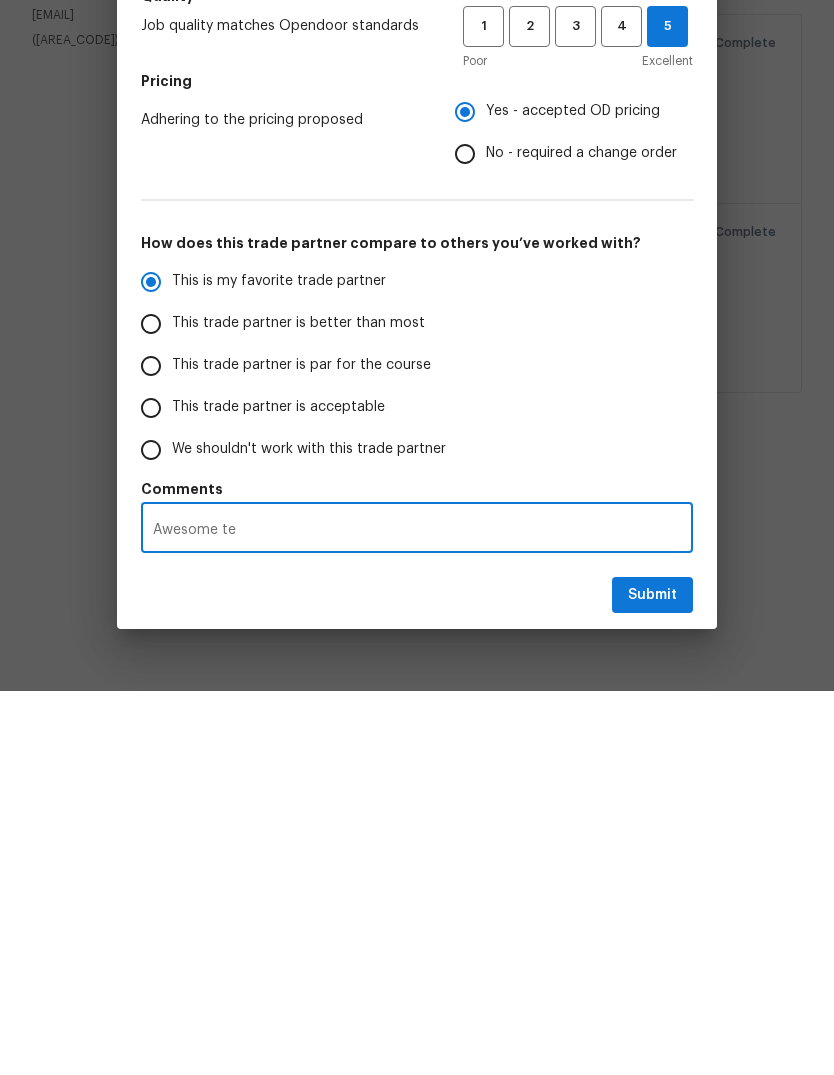 radio on "false" 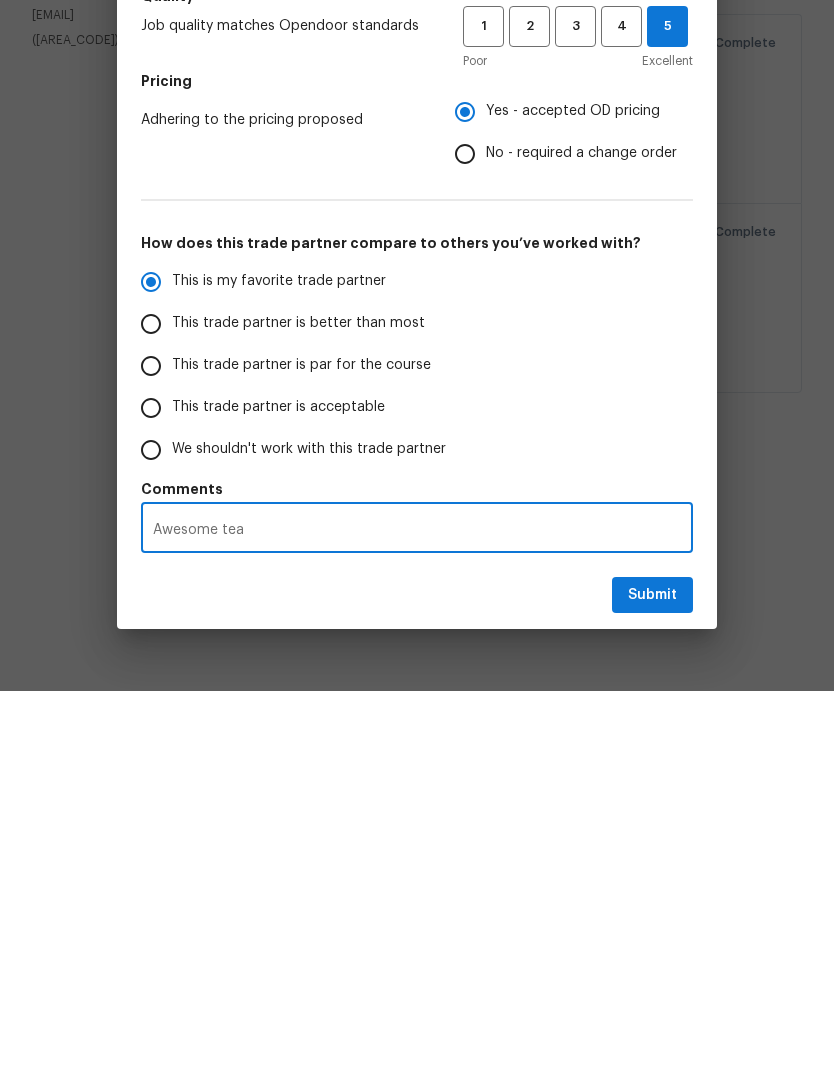 radio on "false" 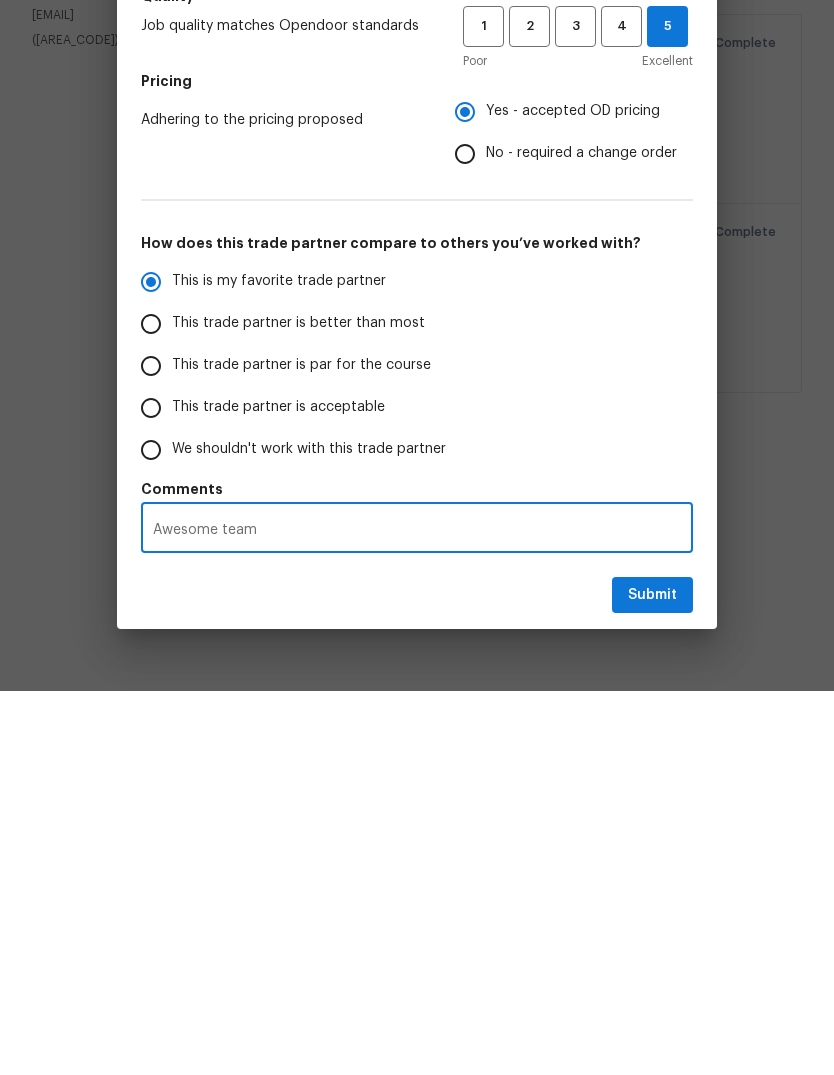 radio on "false" 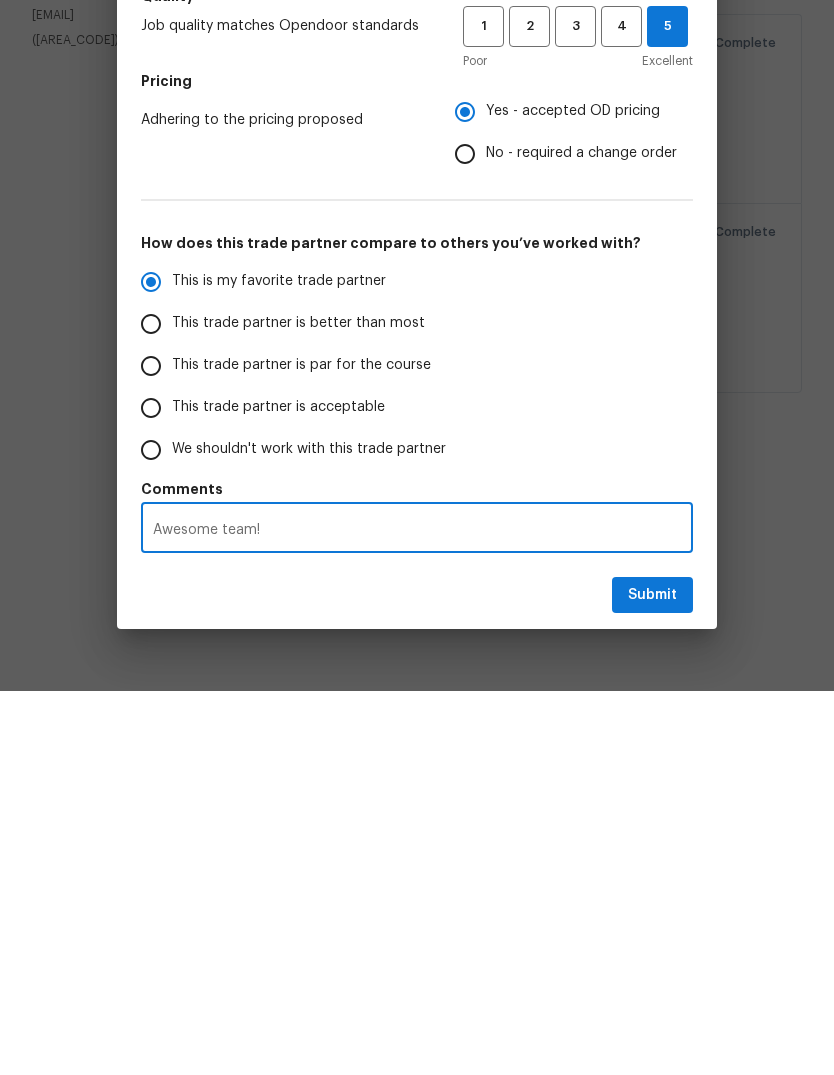 type on "Awesome team!" 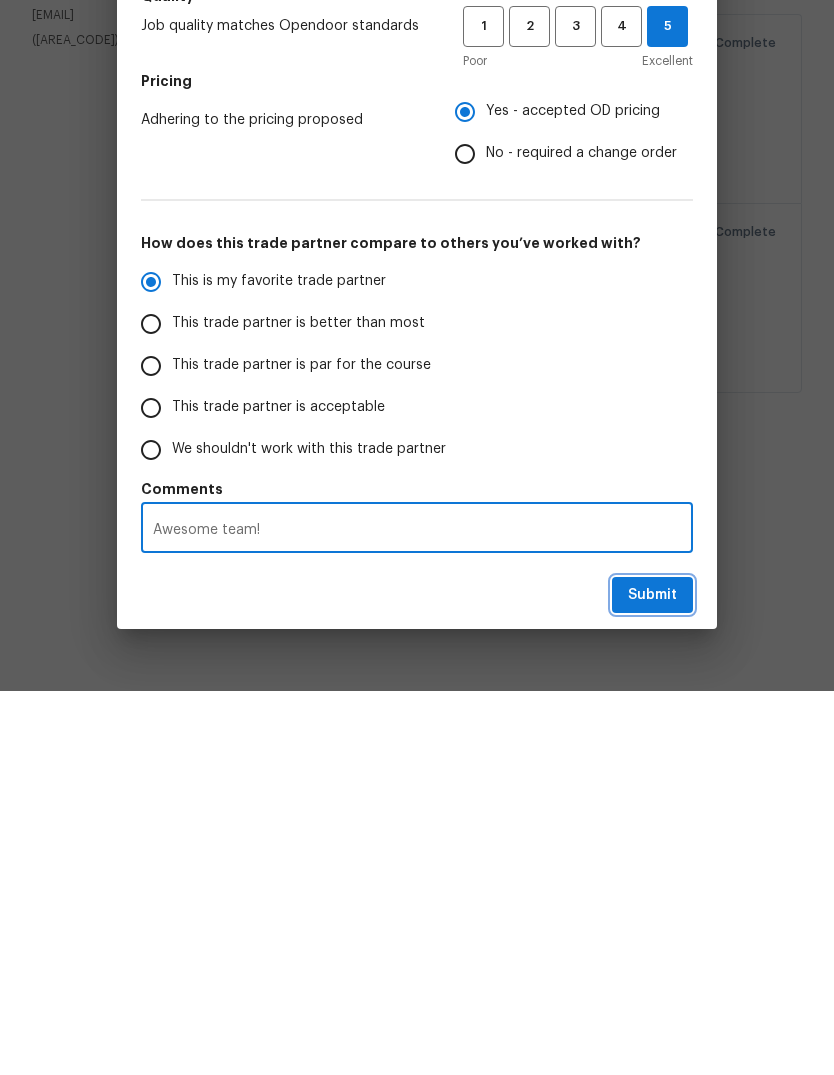 click on "Submit" at bounding box center [652, 979] 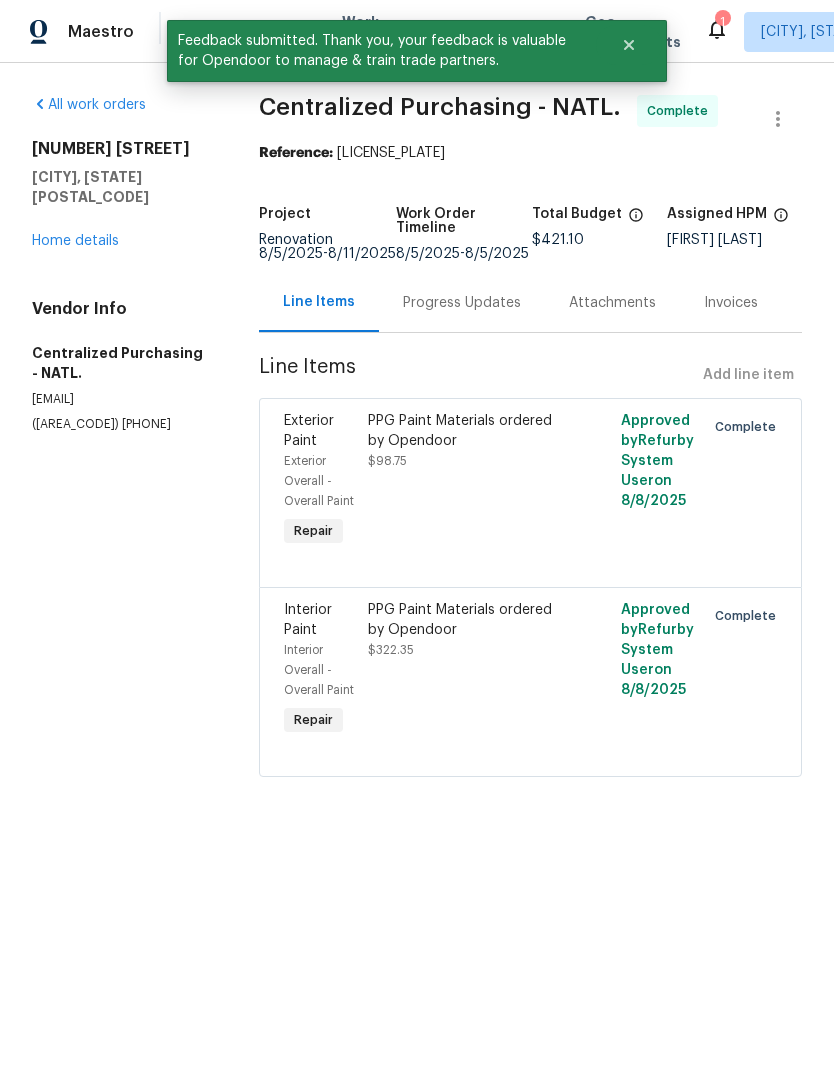 click on "1 Albuquerque, NM Mark Cardenas" at bounding box center (859, 32) 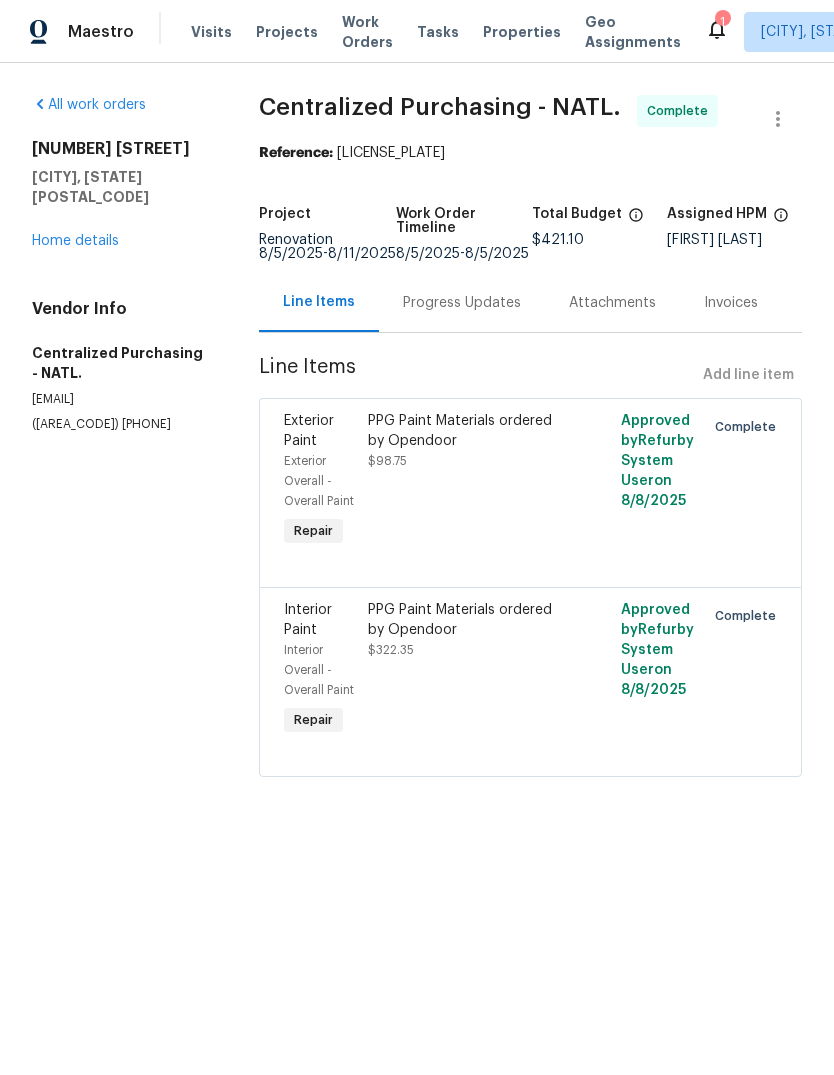click 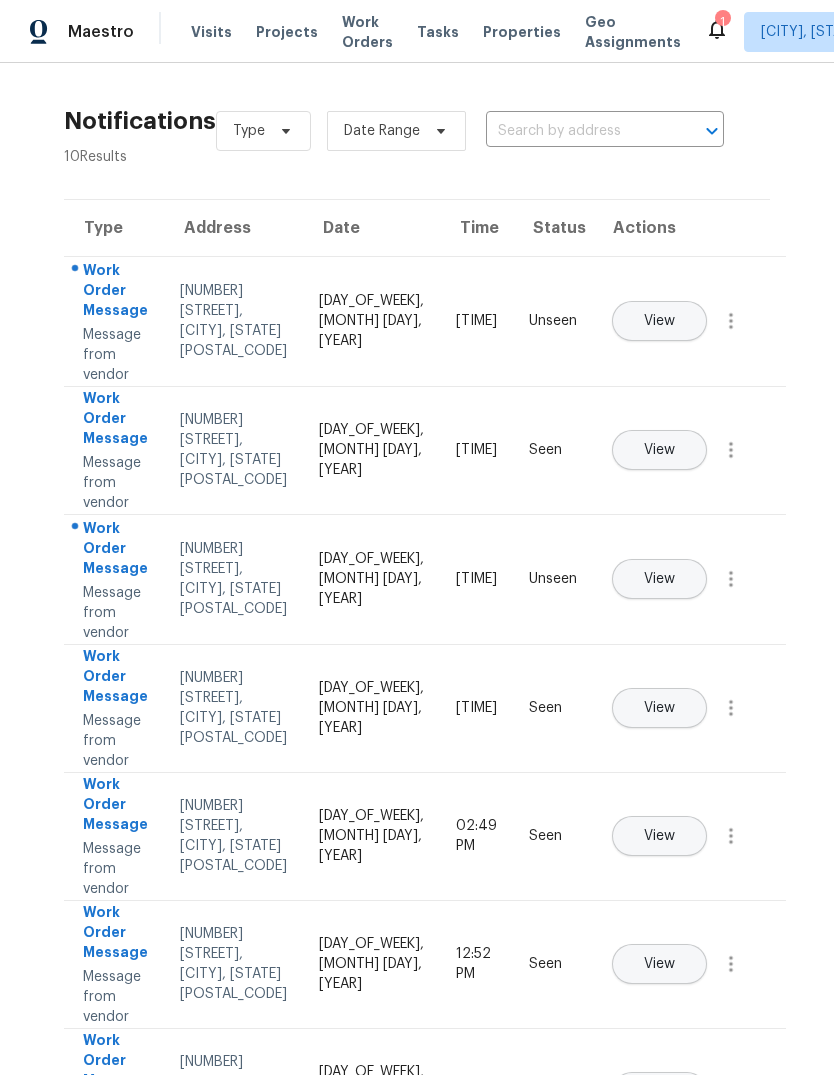 click on "View" at bounding box center [659, 321] 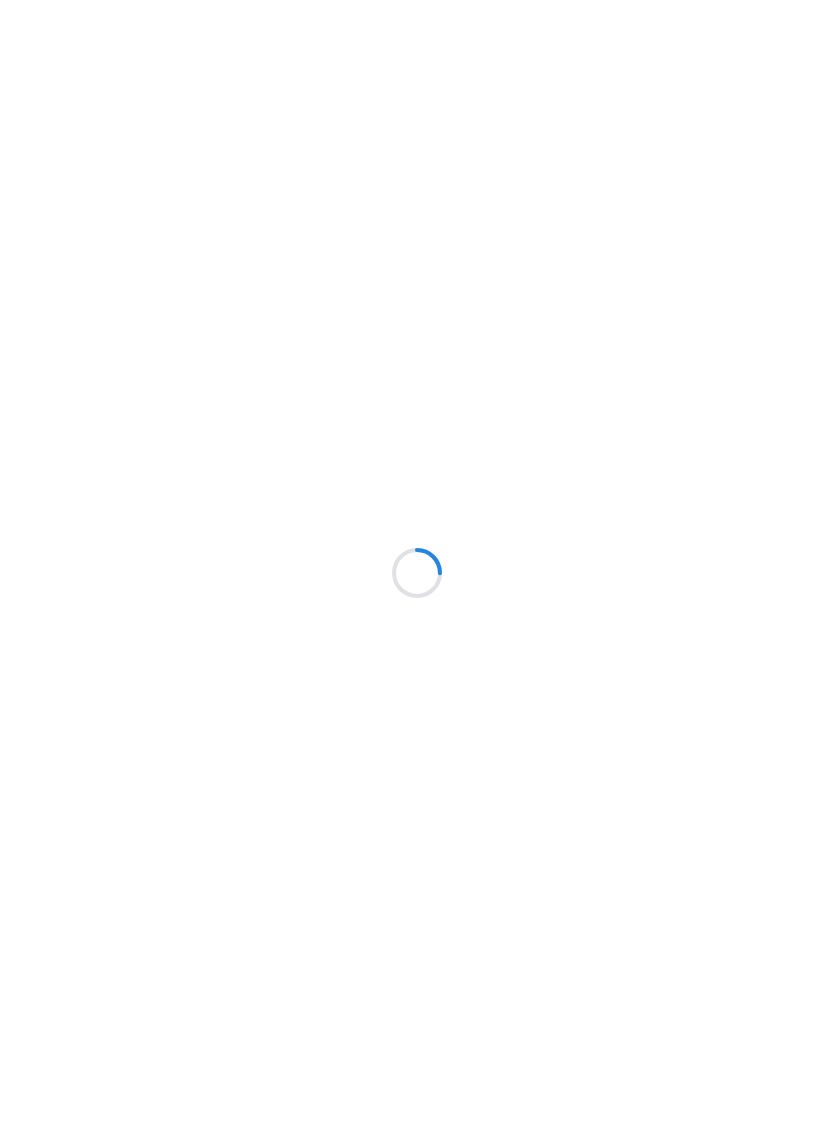 scroll, scrollTop: 0, scrollLeft: 0, axis: both 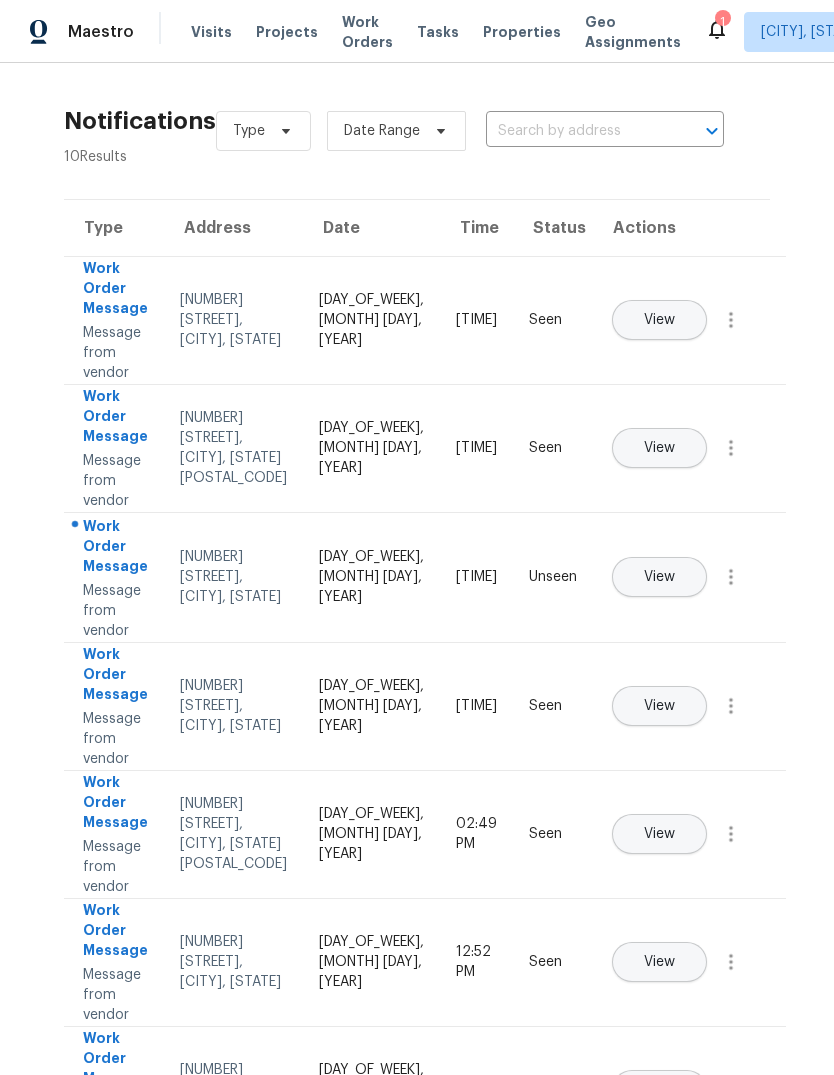 click on "View" at bounding box center (659, 577) 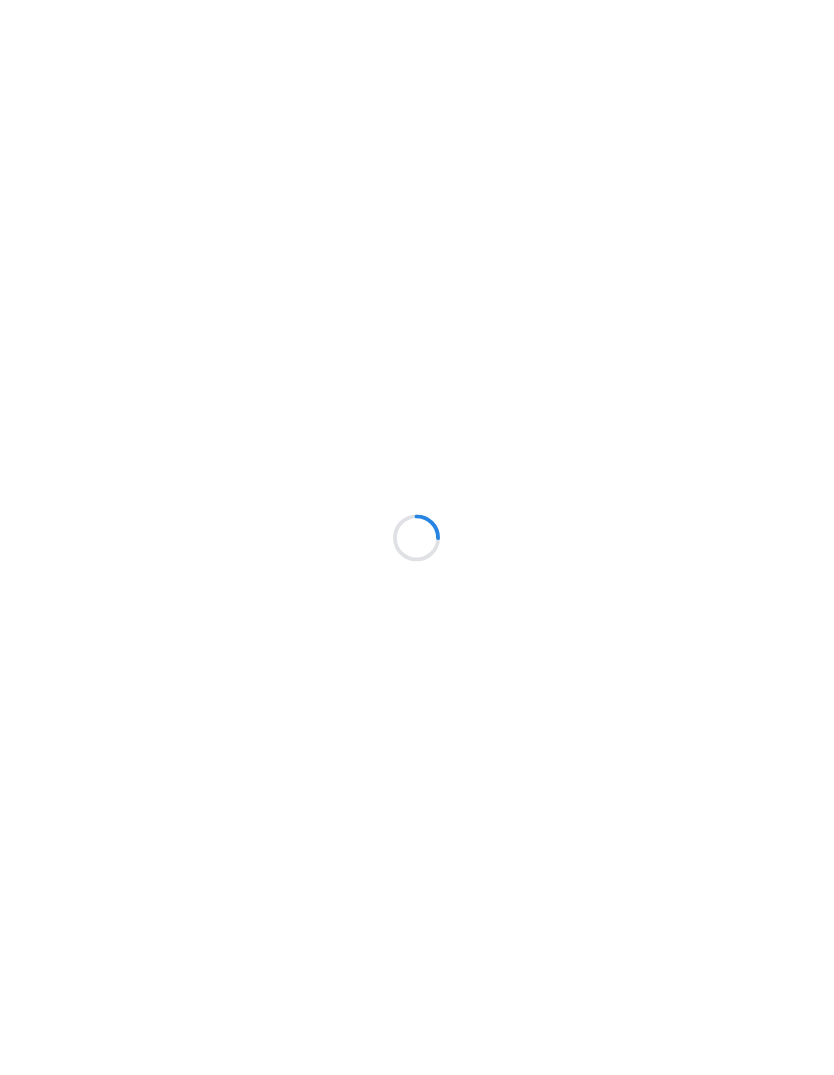 scroll, scrollTop: 0, scrollLeft: 0, axis: both 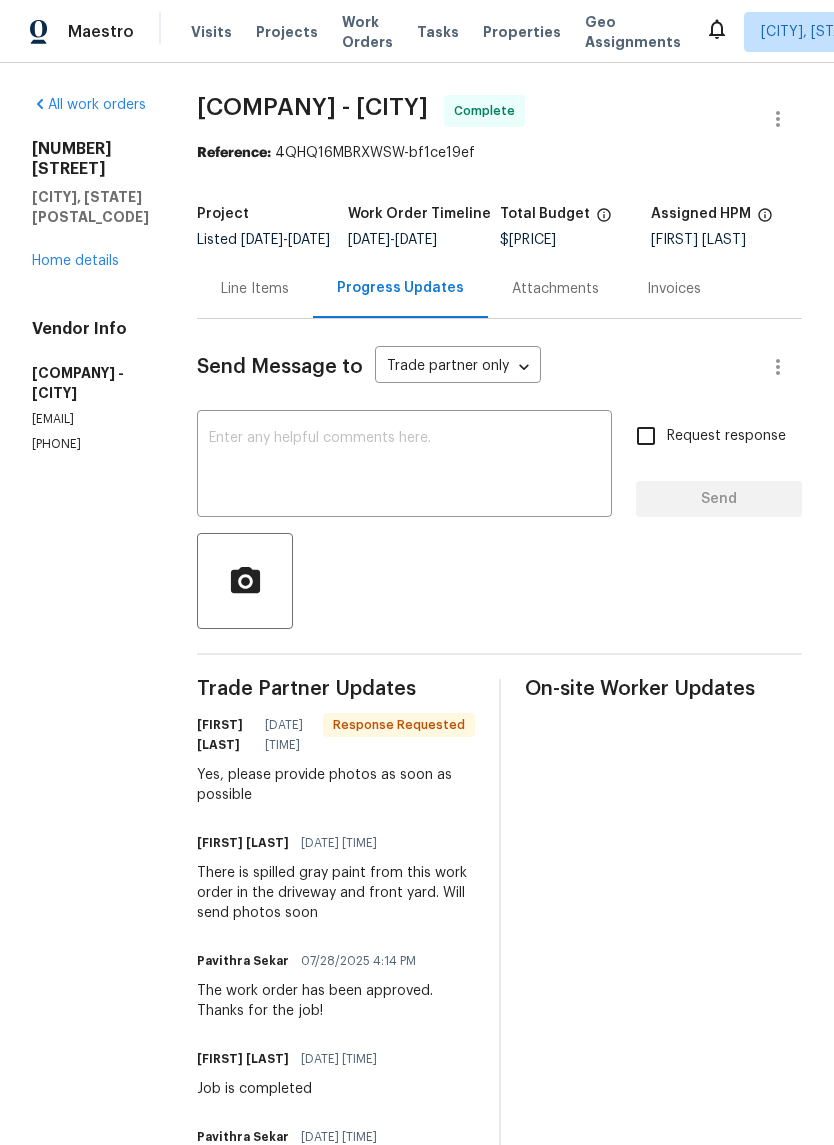click at bounding box center (404, 466) 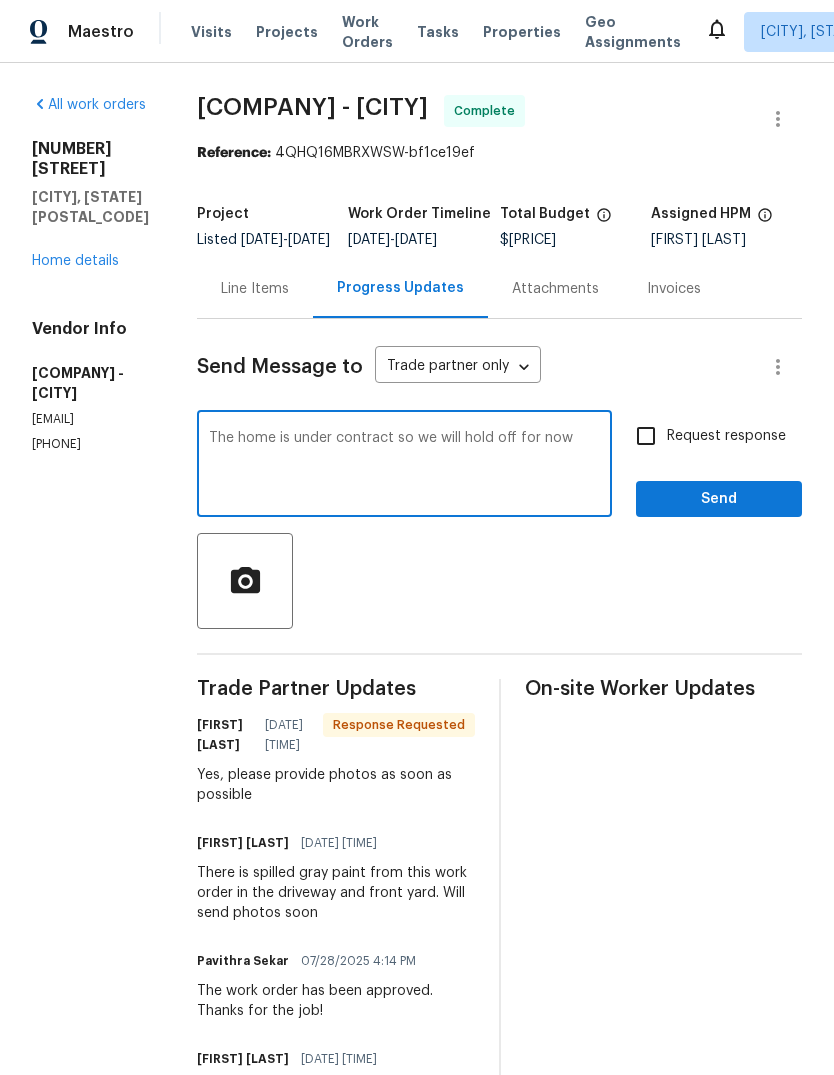 type on "The home is under contract so we will hold off for now" 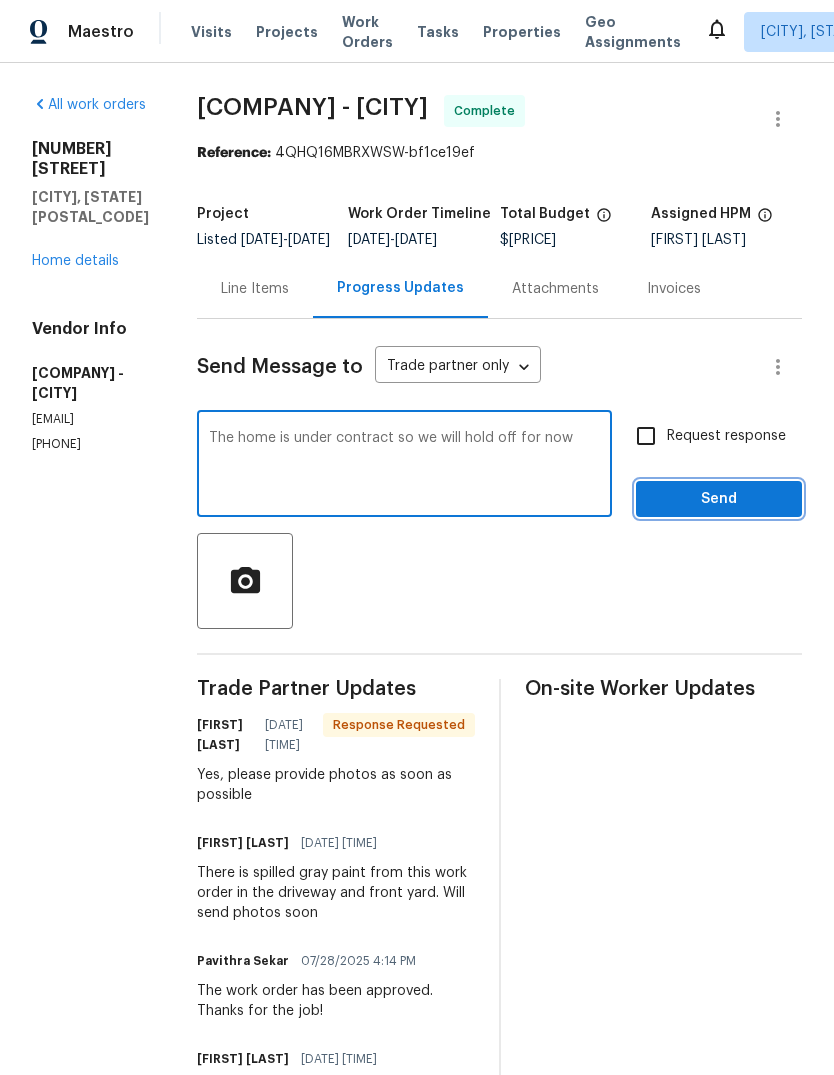 click on "Send" at bounding box center (719, 499) 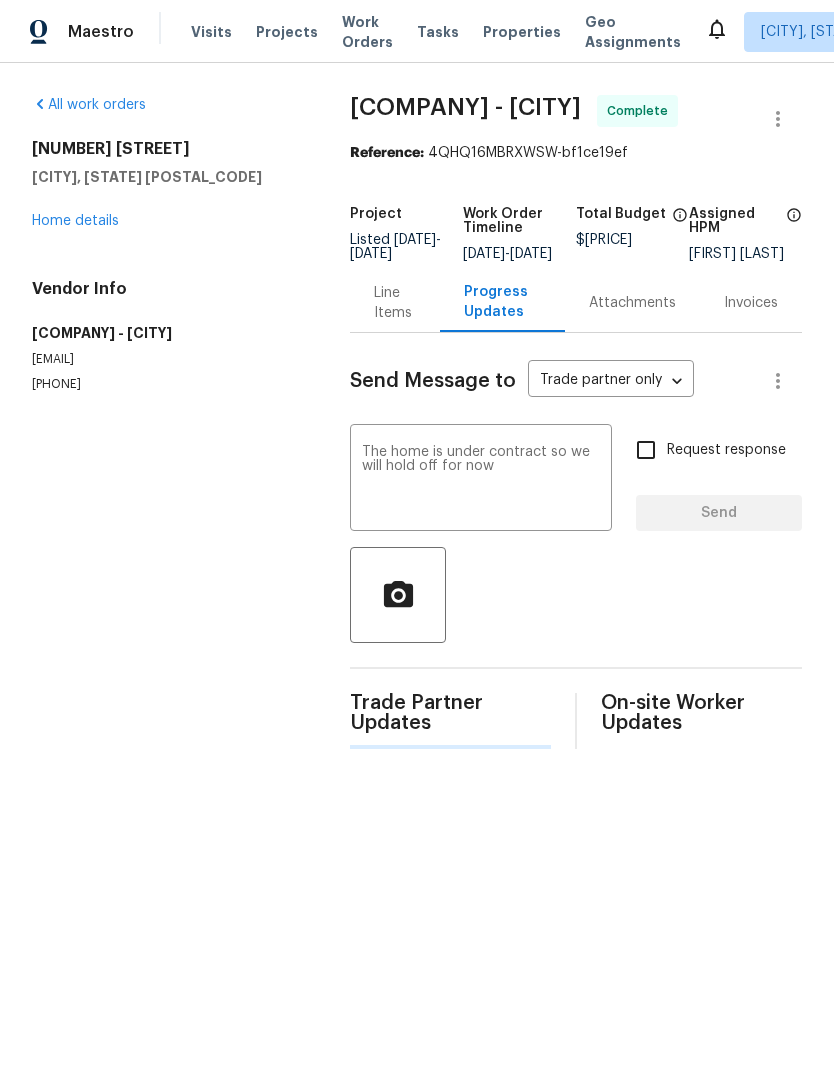 type 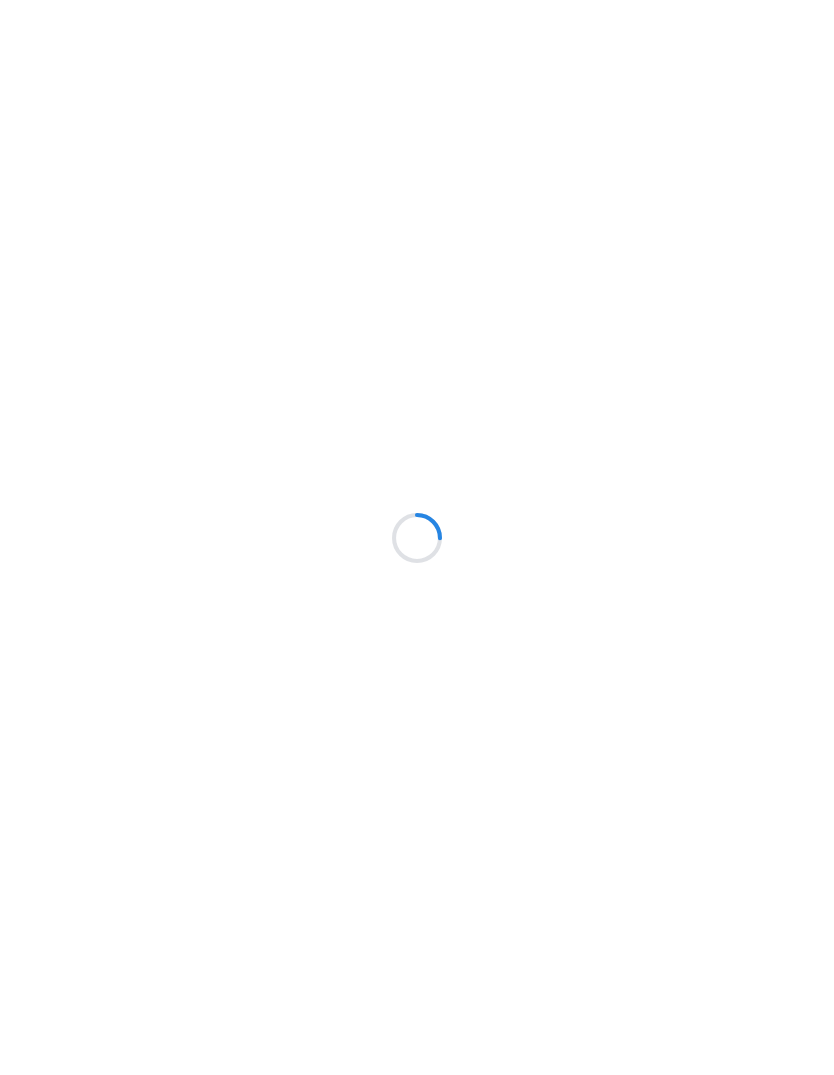scroll, scrollTop: 0, scrollLeft: 0, axis: both 